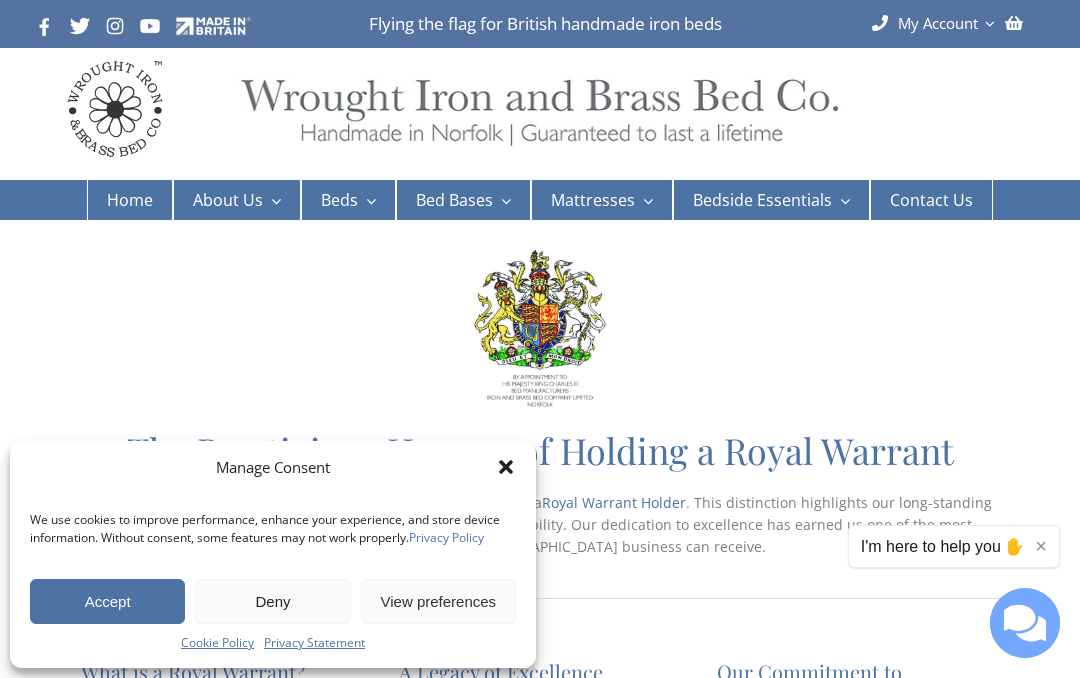 scroll, scrollTop: 0, scrollLeft: 0, axis: both 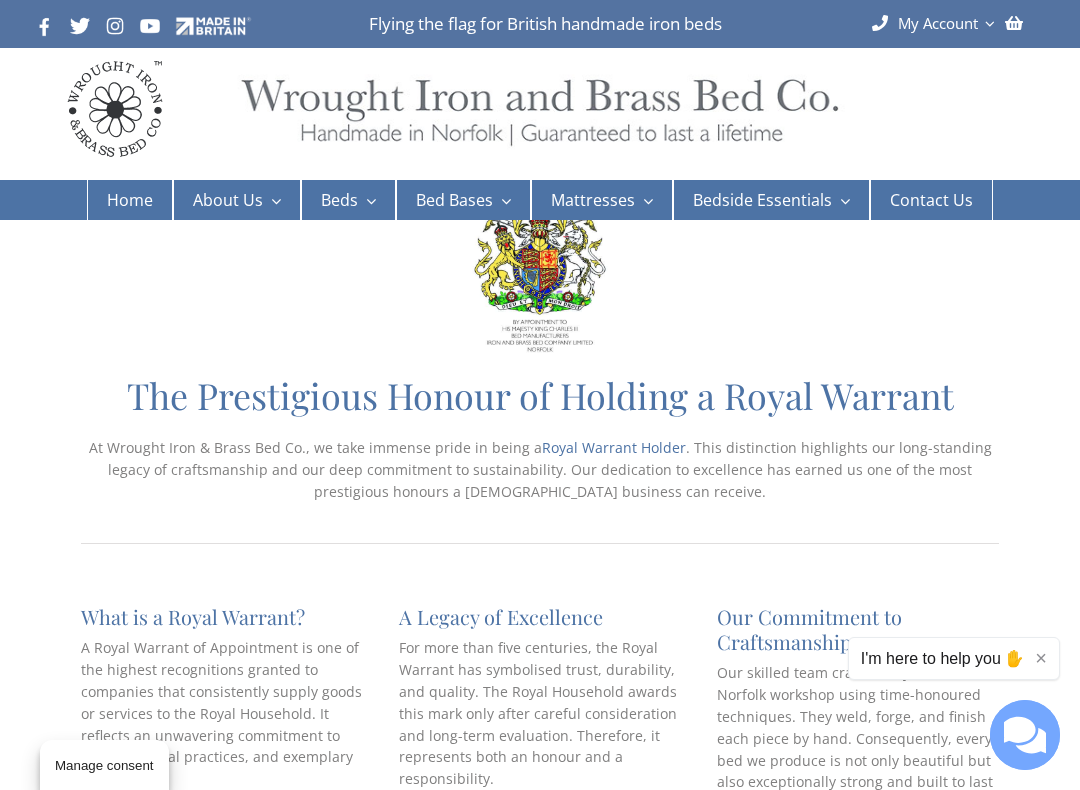 click on "Signature No.3 Mattress" at bounding box center (636, 379) 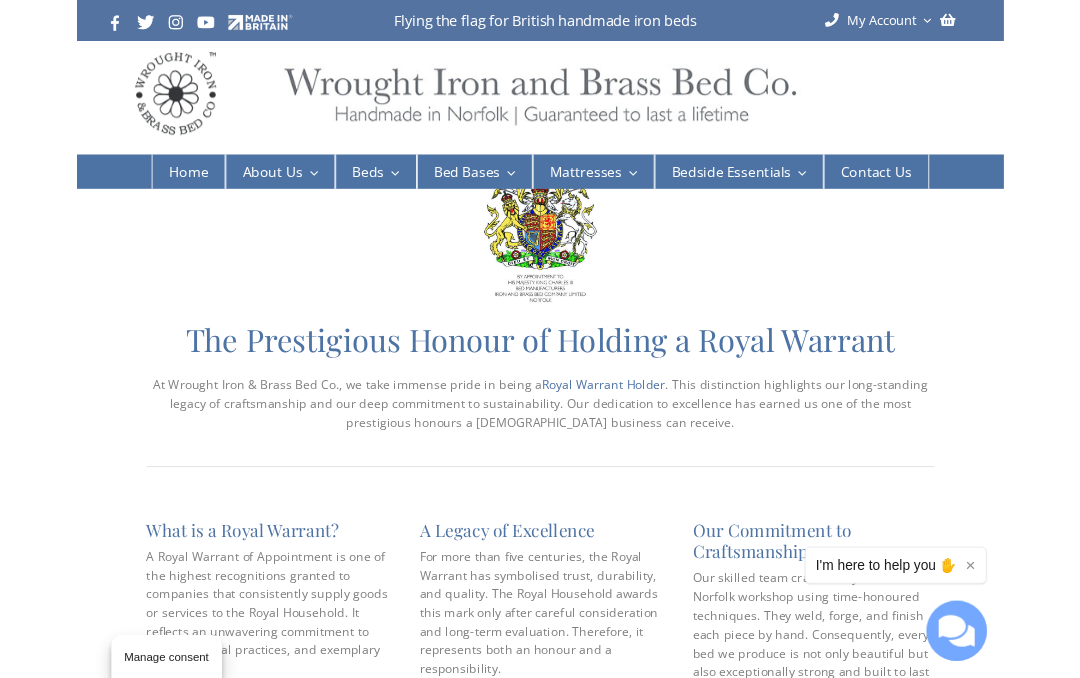scroll, scrollTop: 111, scrollLeft: 0, axis: vertical 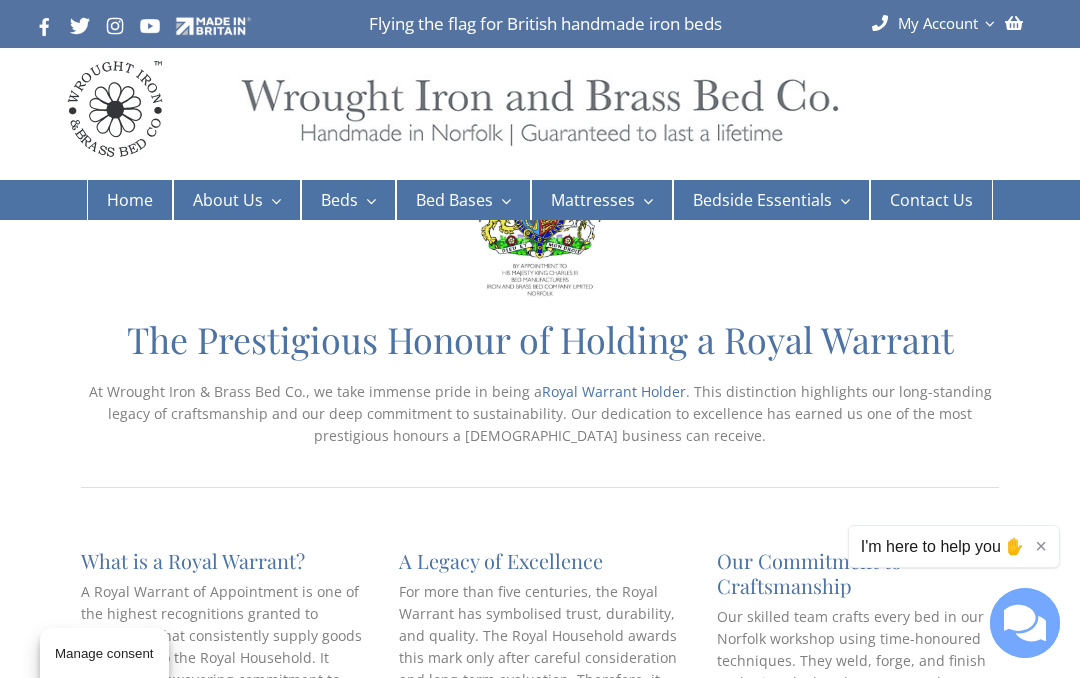 click on "Bedstead No.2 Mattress" at bounding box center [635, 589] 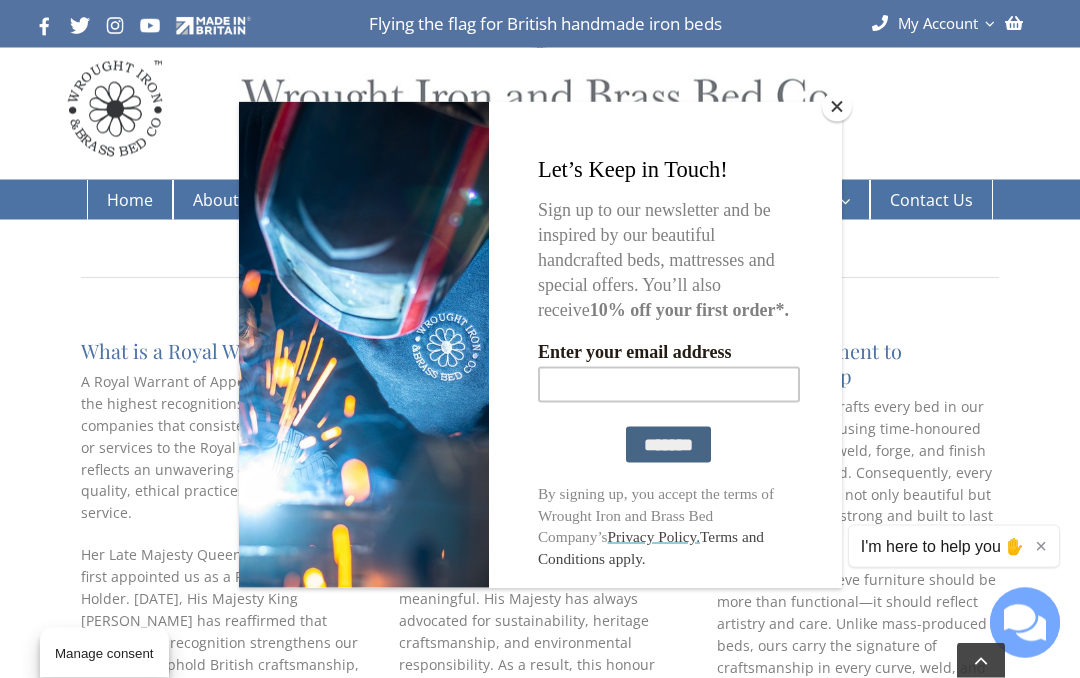 scroll, scrollTop: 295, scrollLeft: 0, axis: vertical 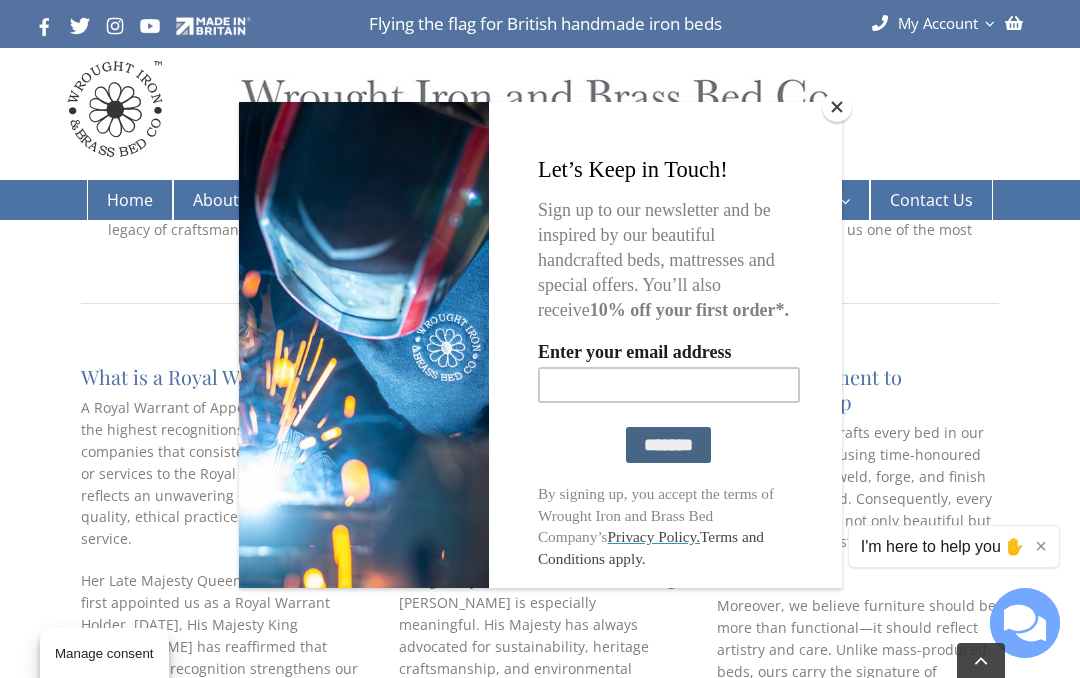 click at bounding box center (837, 107) 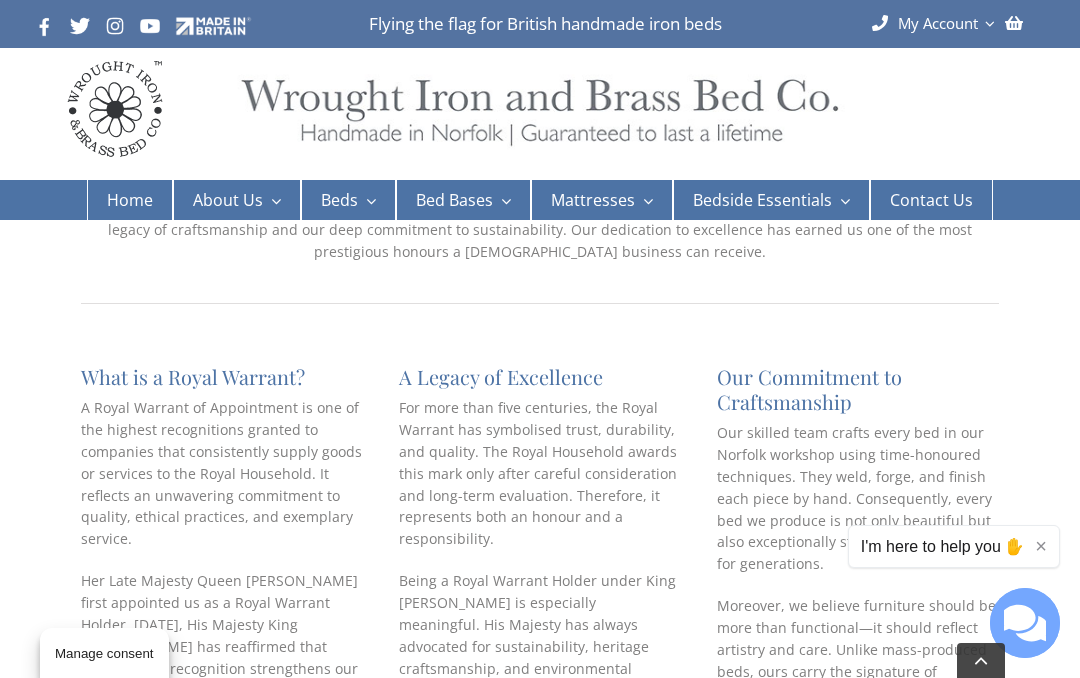 click on "Natural No.2 Mattress" at bounding box center [809, 348] 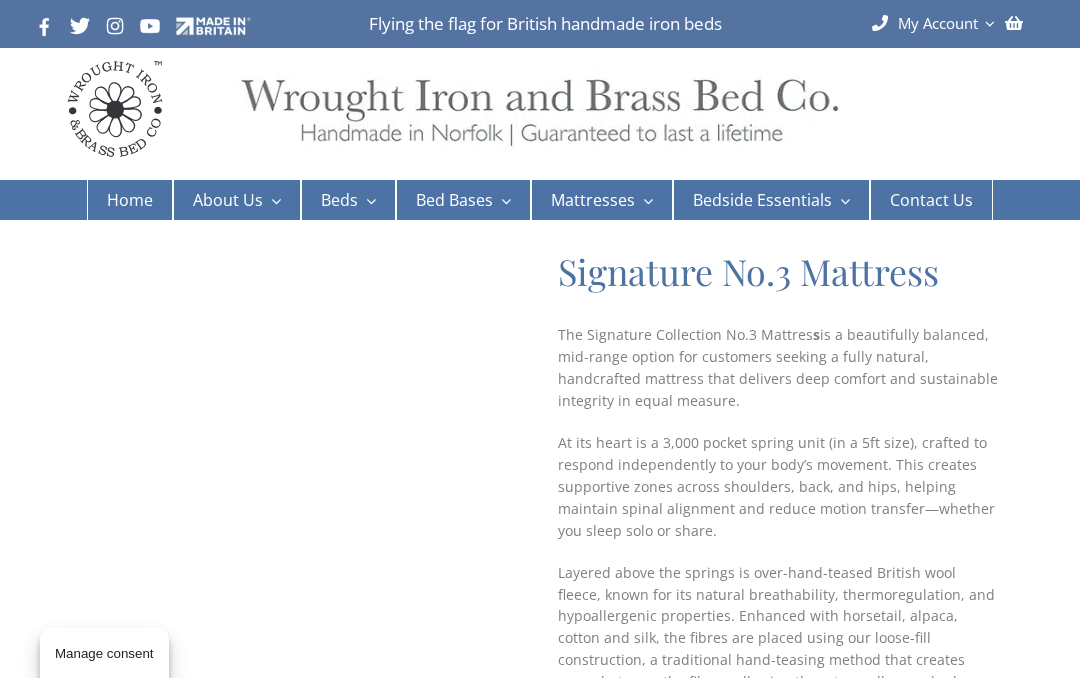 scroll, scrollTop: 0, scrollLeft: 0, axis: both 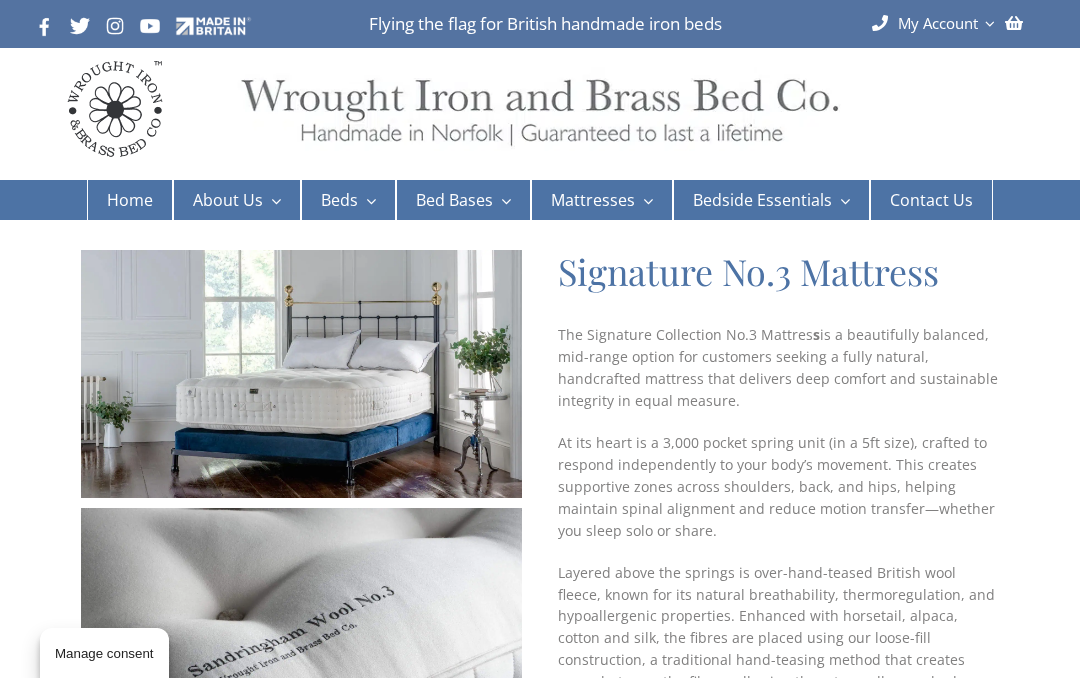 click on "The Signature Collection No.3 Mattres s  is a beautifully balanced, mid-range option for customers seeking a fully natural, handcrafted mattress that delivers deep comfort and sustainable integrity in equal measure." at bounding box center [778, 368] 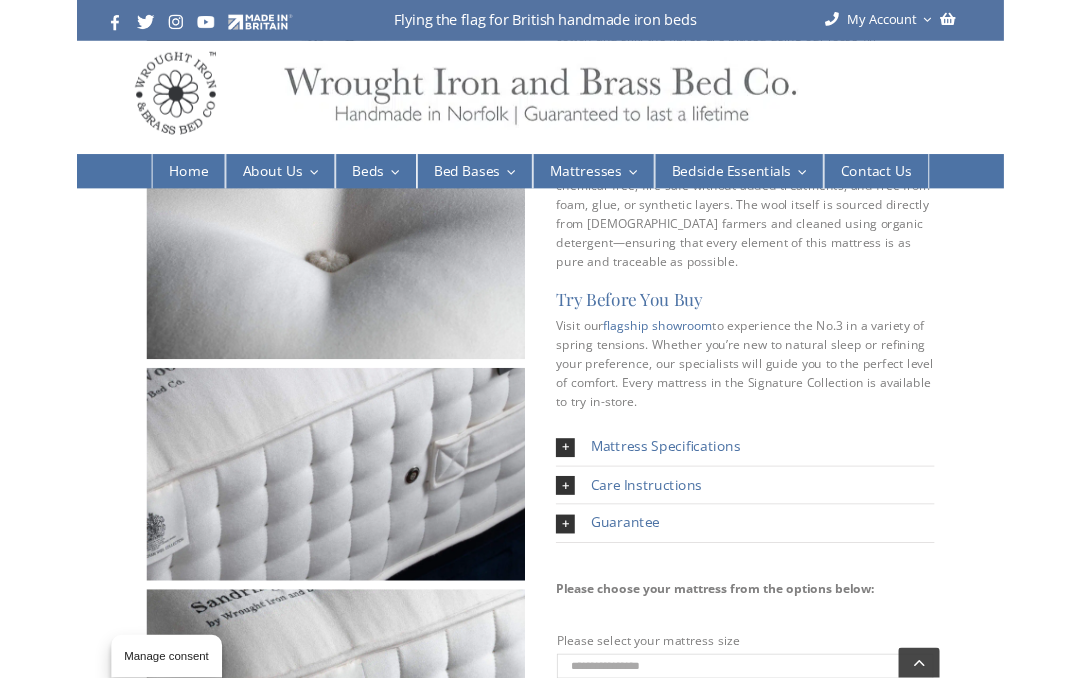 scroll, scrollTop: 594, scrollLeft: 0, axis: vertical 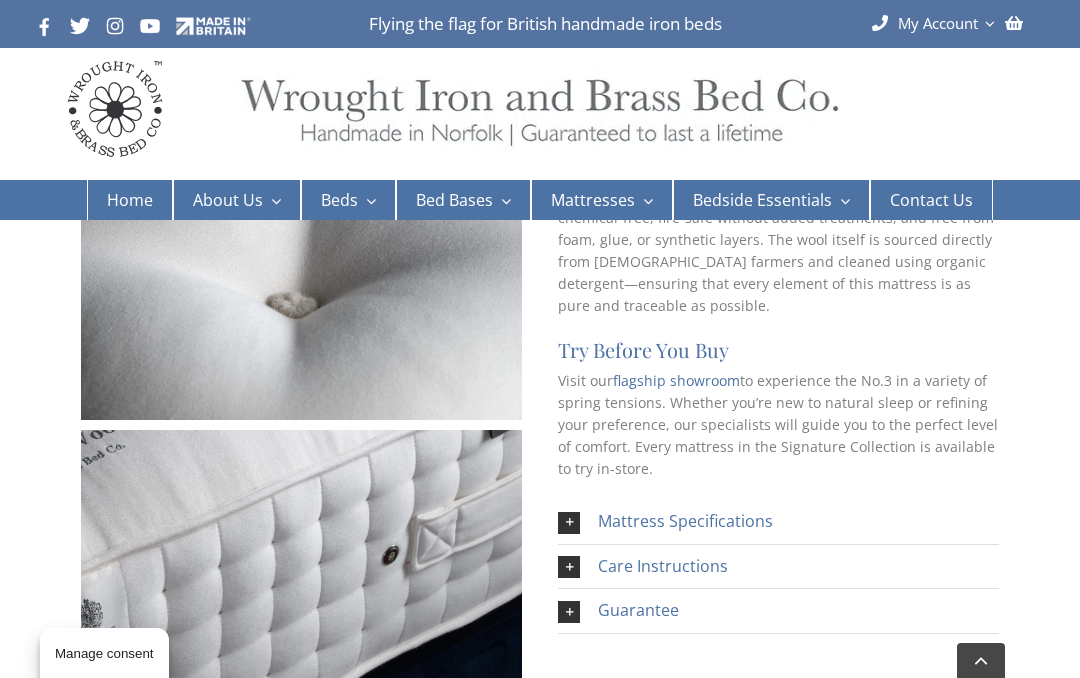 click on "Mattress Specifications" at bounding box center [685, 521] 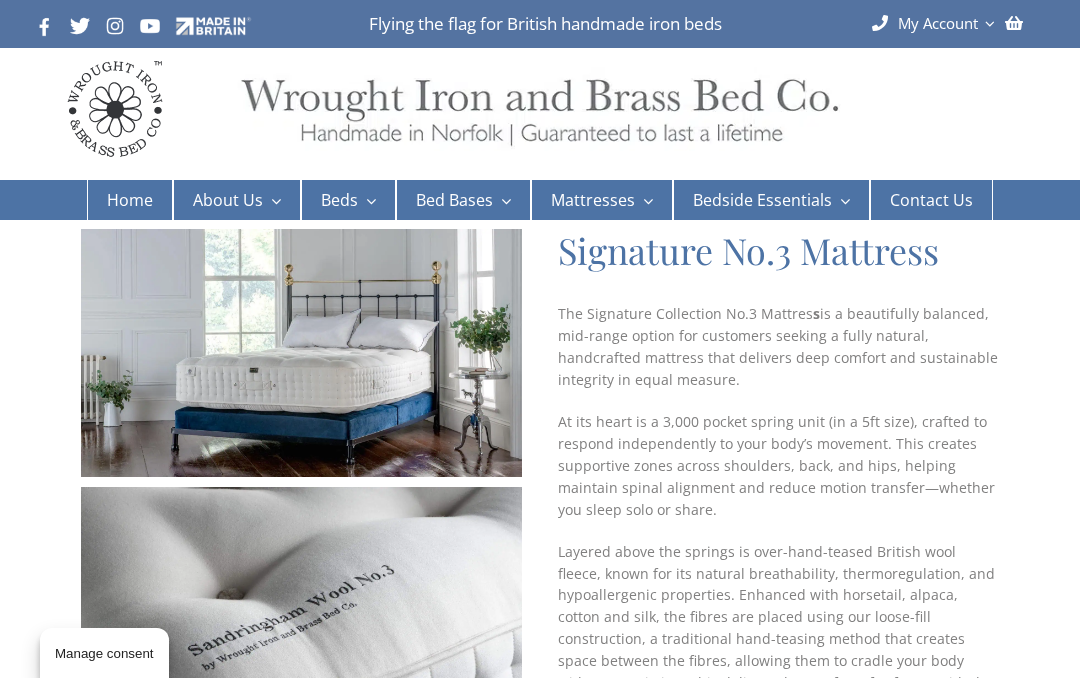 scroll, scrollTop: 0, scrollLeft: 0, axis: both 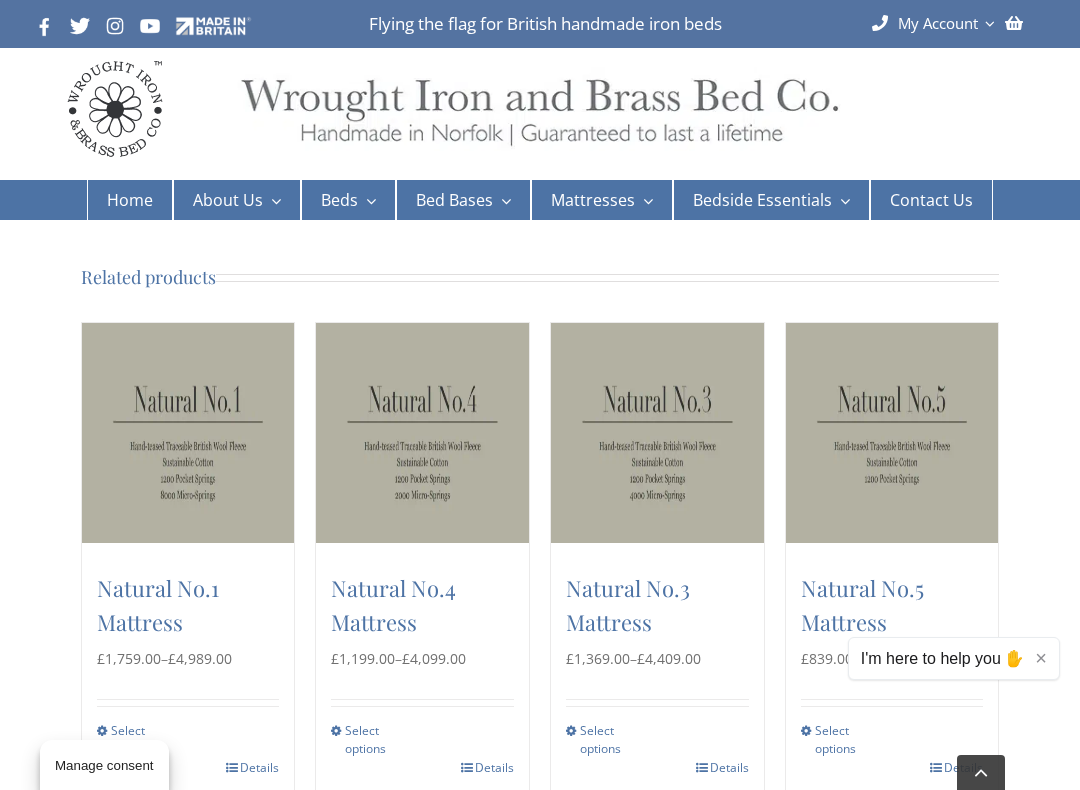click at bounding box center [657, 433] 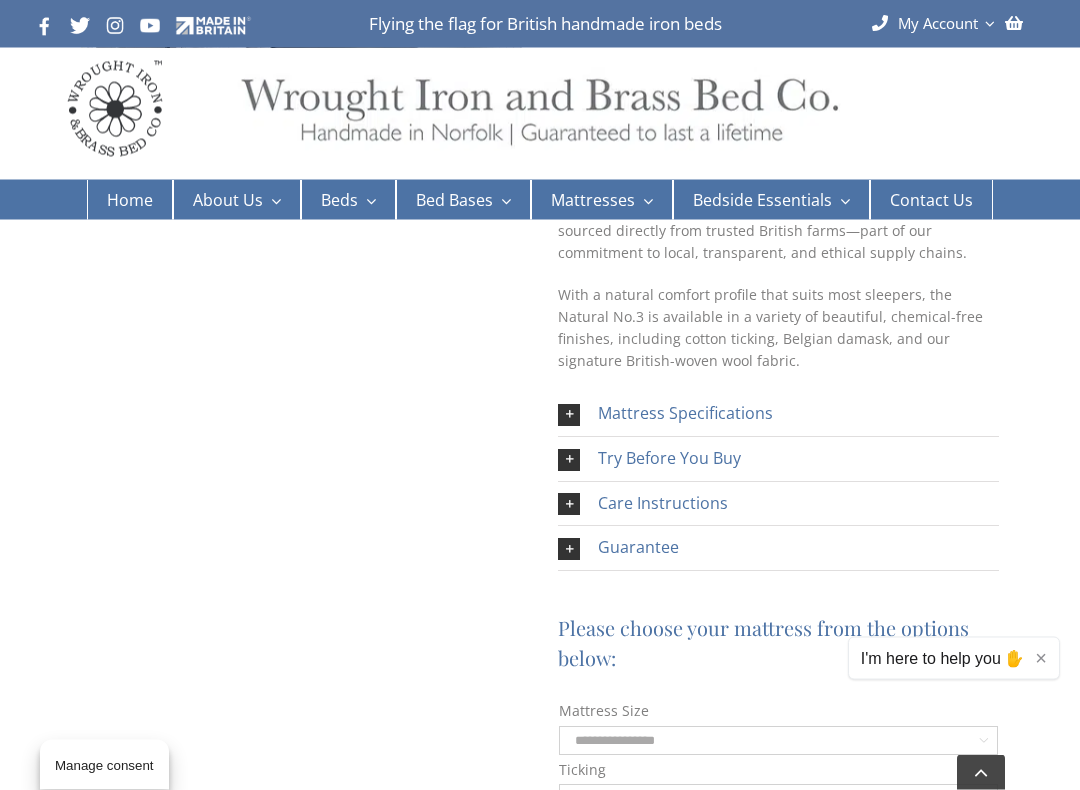 scroll, scrollTop: 581, scrollLeft: 0, axis: vertical 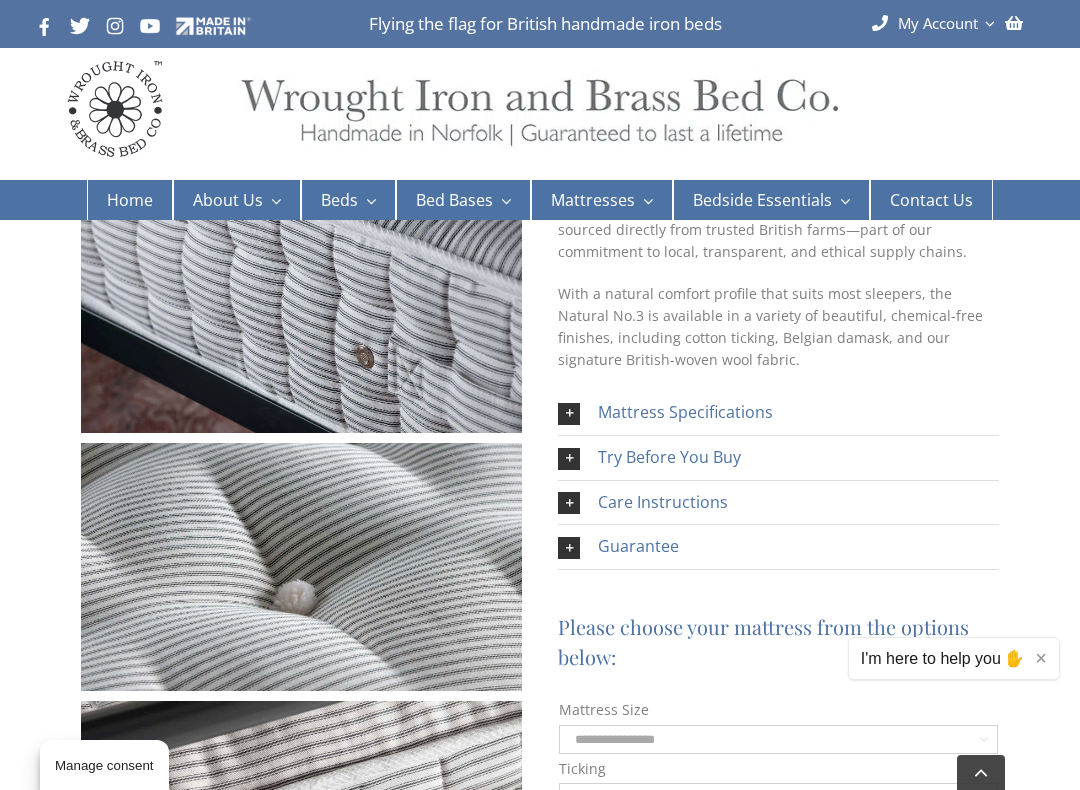 click on "Try Before You Buy" at bounding box center [778, 458] 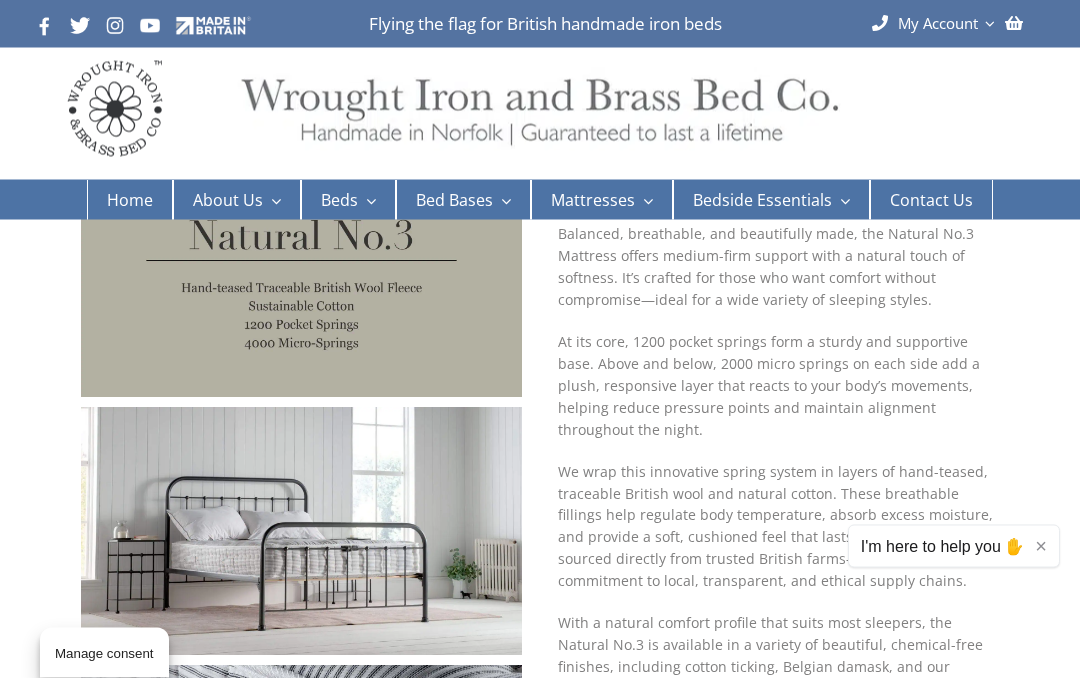 scroll, scrollTop: 101, scrollLeft: 0, axis: vertical 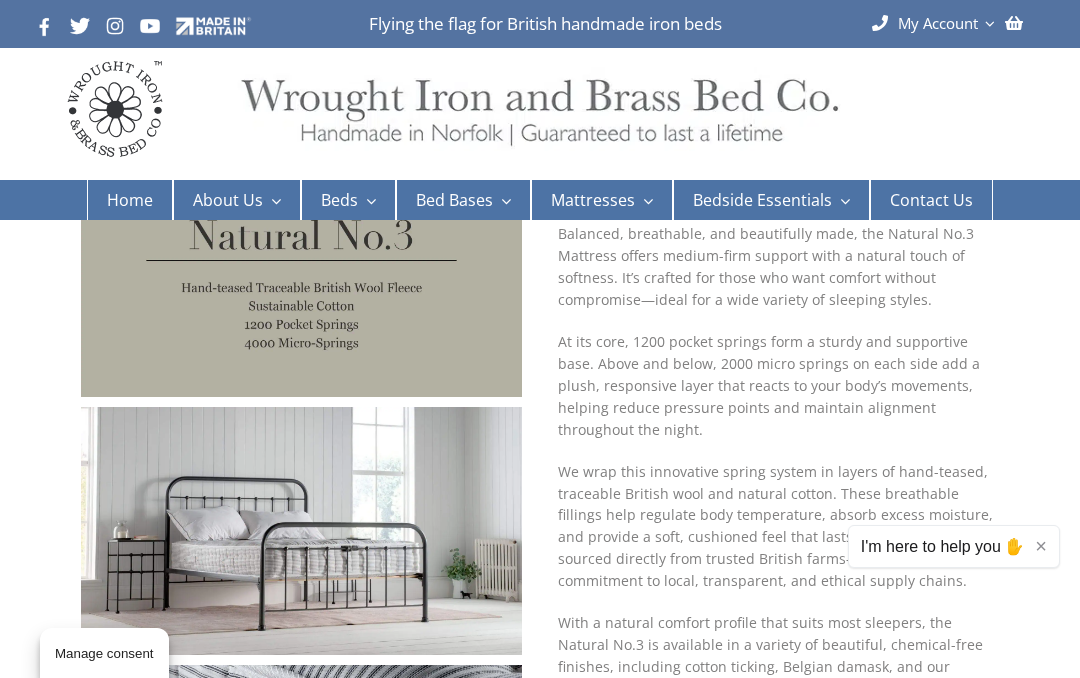 click on "Contact Us" at bounding box center (931, 200) 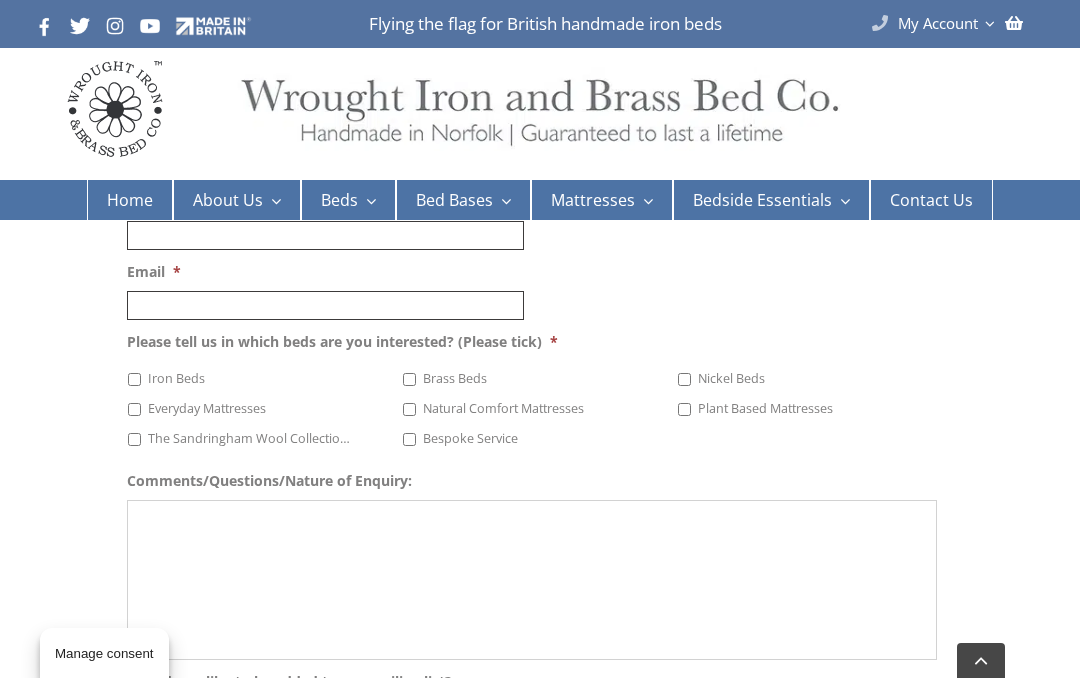 scroll, scrollTop: 1261, scrollLeft: 0, axis: vertical 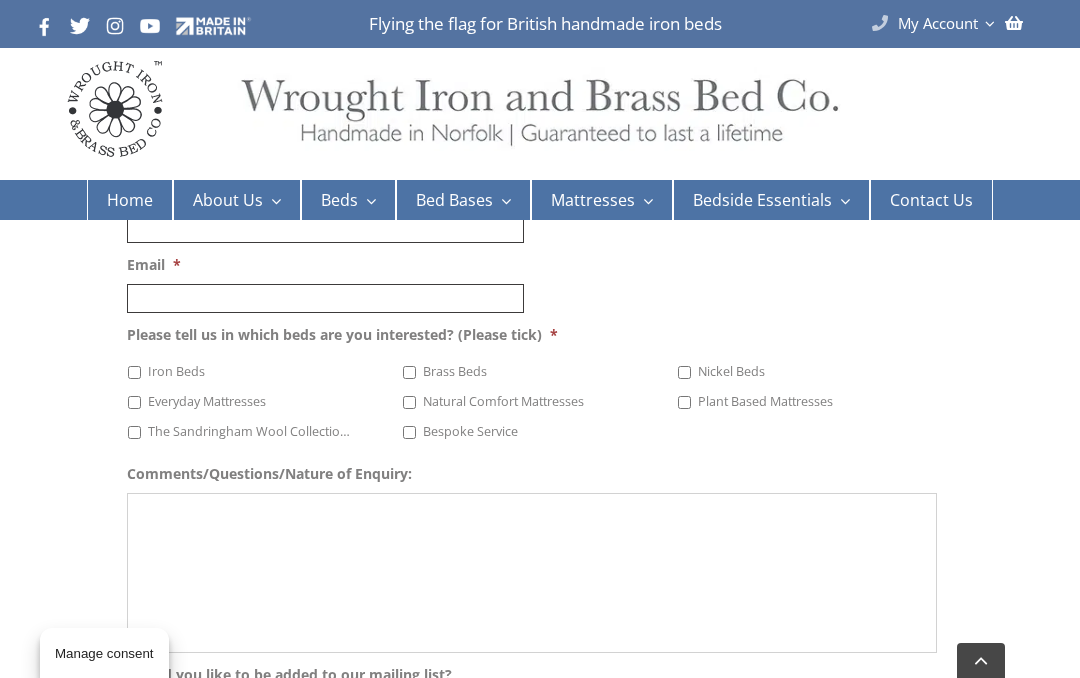 click on "Home" at bounding box center (130, 200) 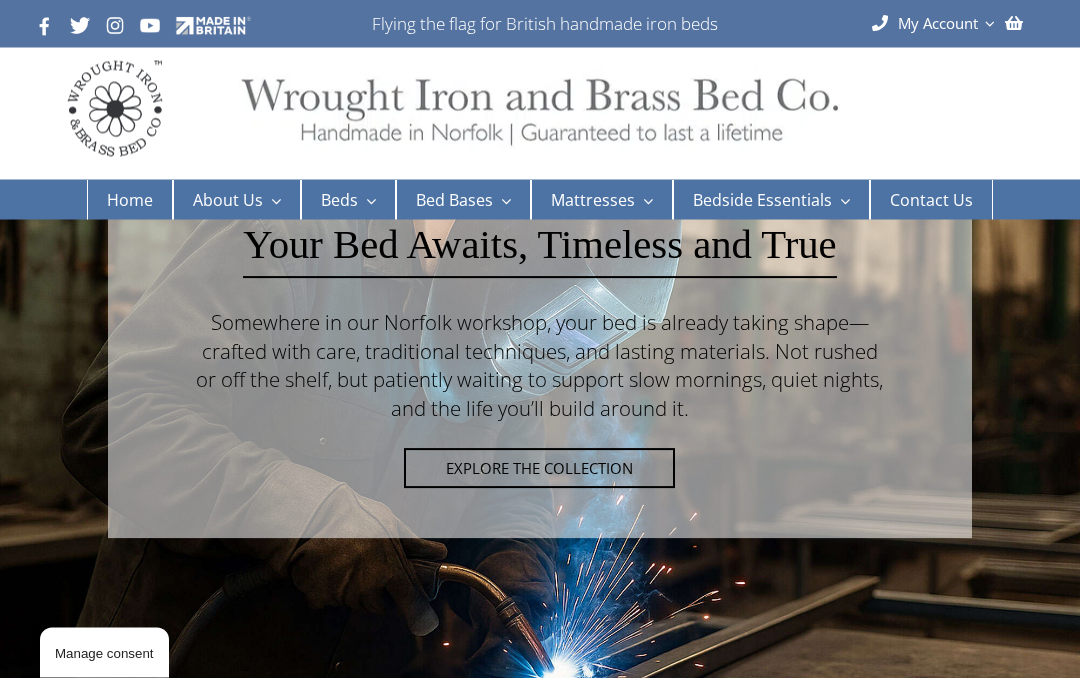 scroll, scrollTop: 0, scrollLeft: 0, axis: both 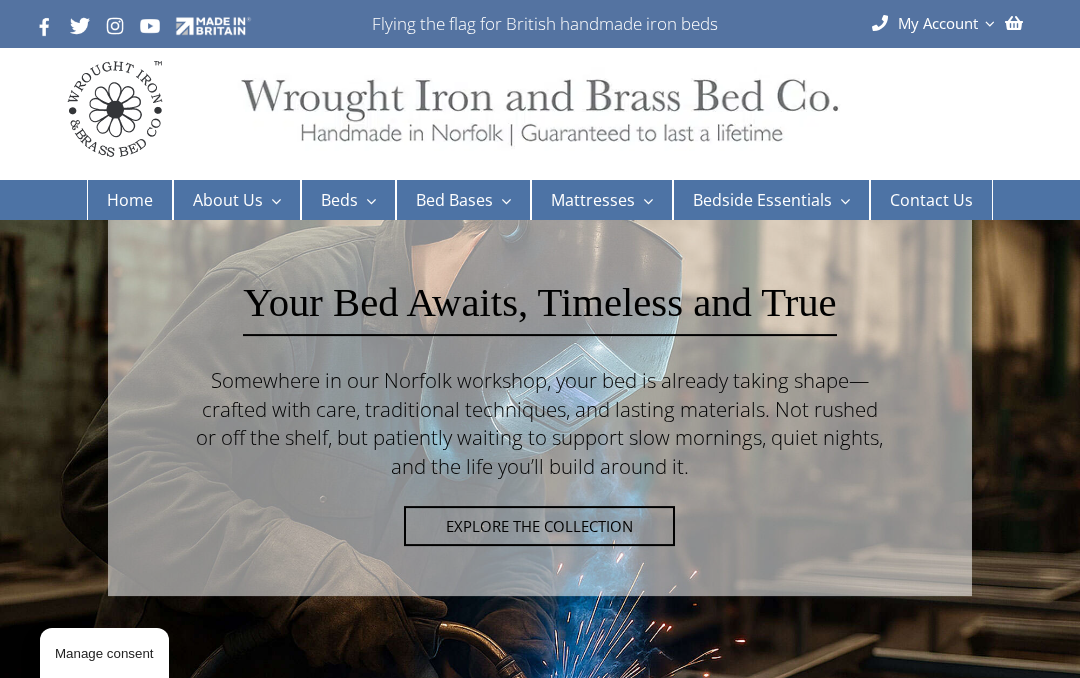 click on "Contact Us" at bounding box center [931, 200] 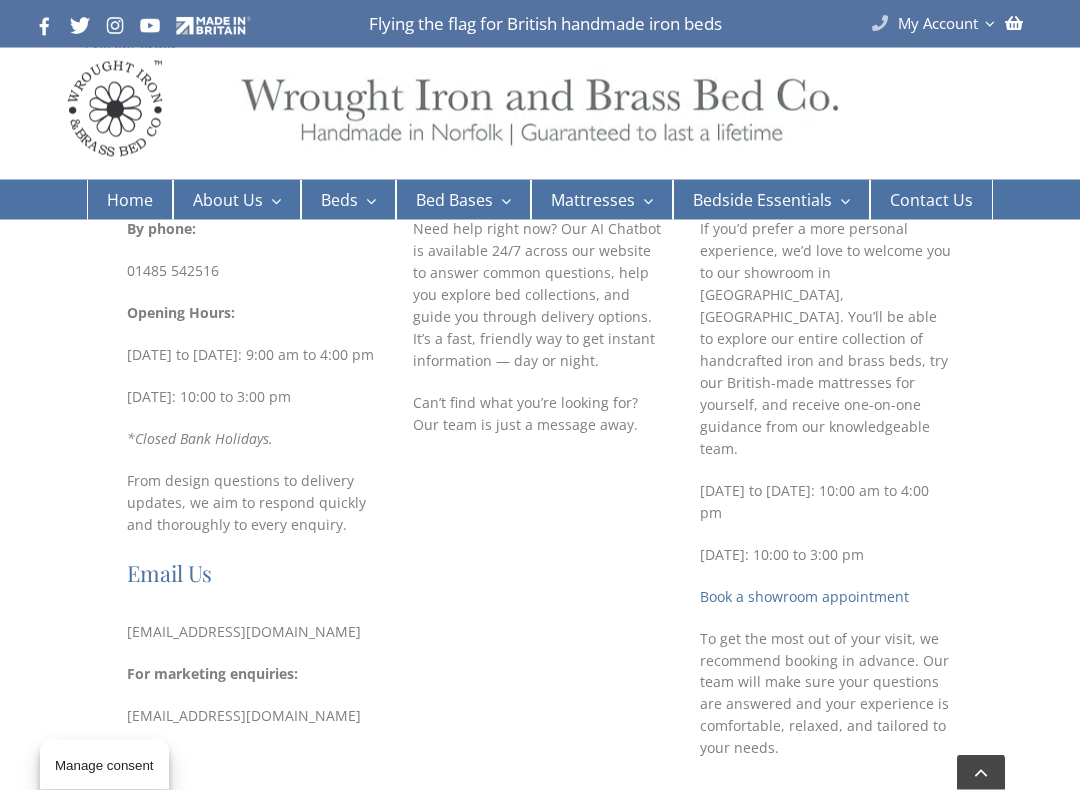 scroll, scrollTop: 339, scrollLeft: 0, axis: vertical 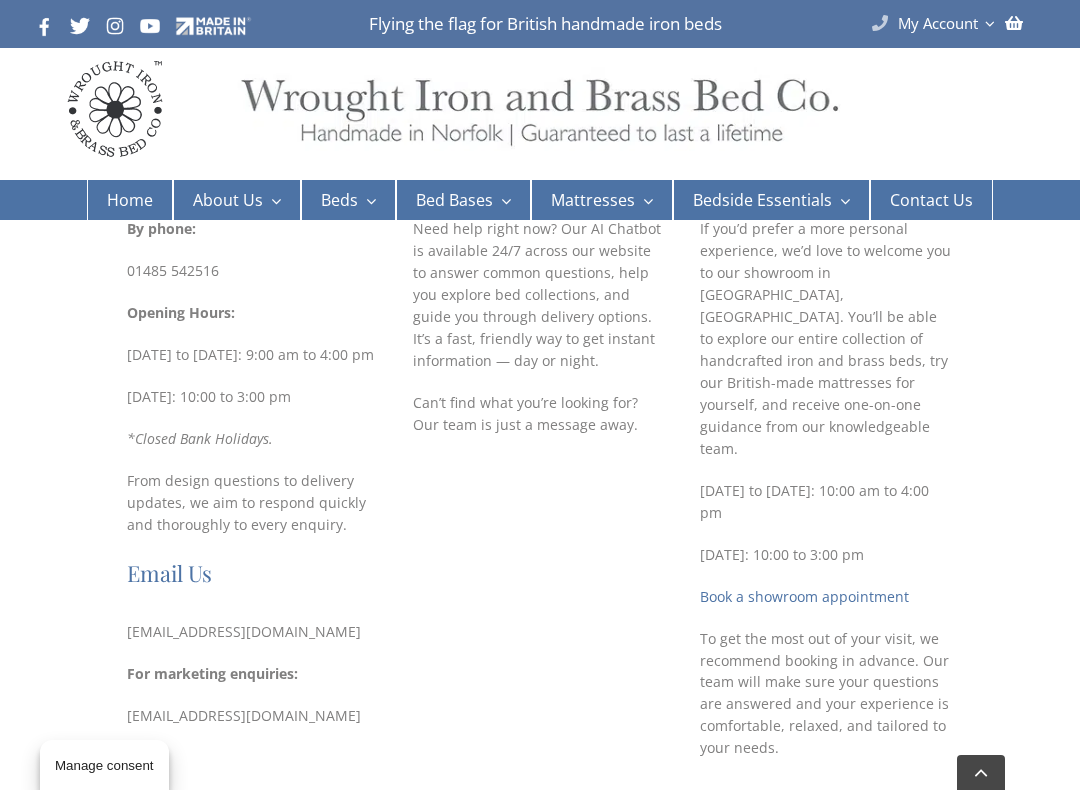 click on "[EMAIL_ADDRESS][DOMAIN_NAME]" at bounding box center [253, 632] 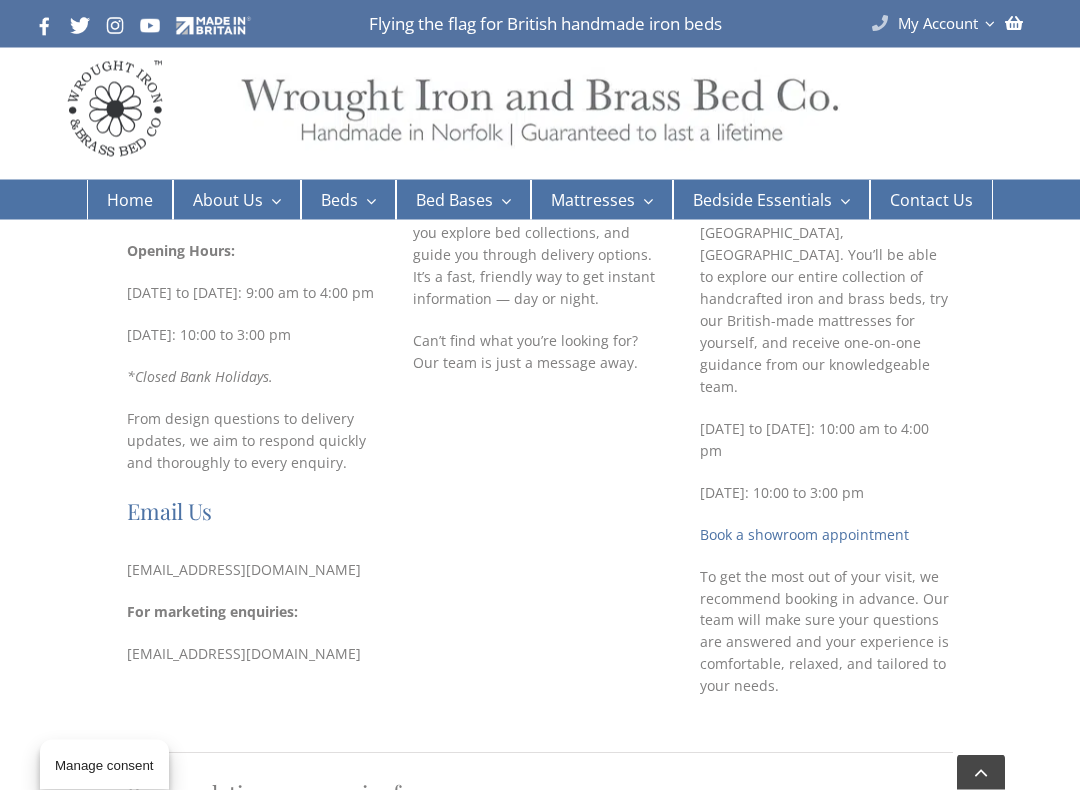 scroll, scrollTop: 400, scrollLeft: 0, axis: vertical 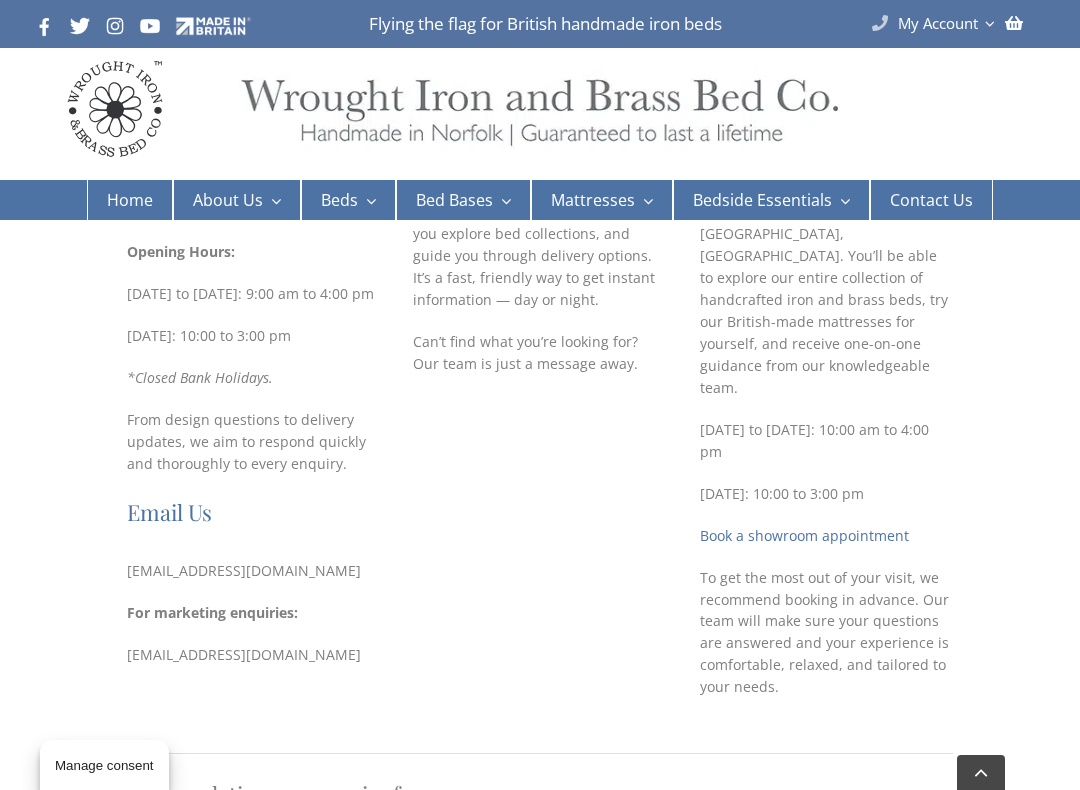 click on "showroom@wroughtironandbrassbed.co.uk" at bounding box center (253, 571) 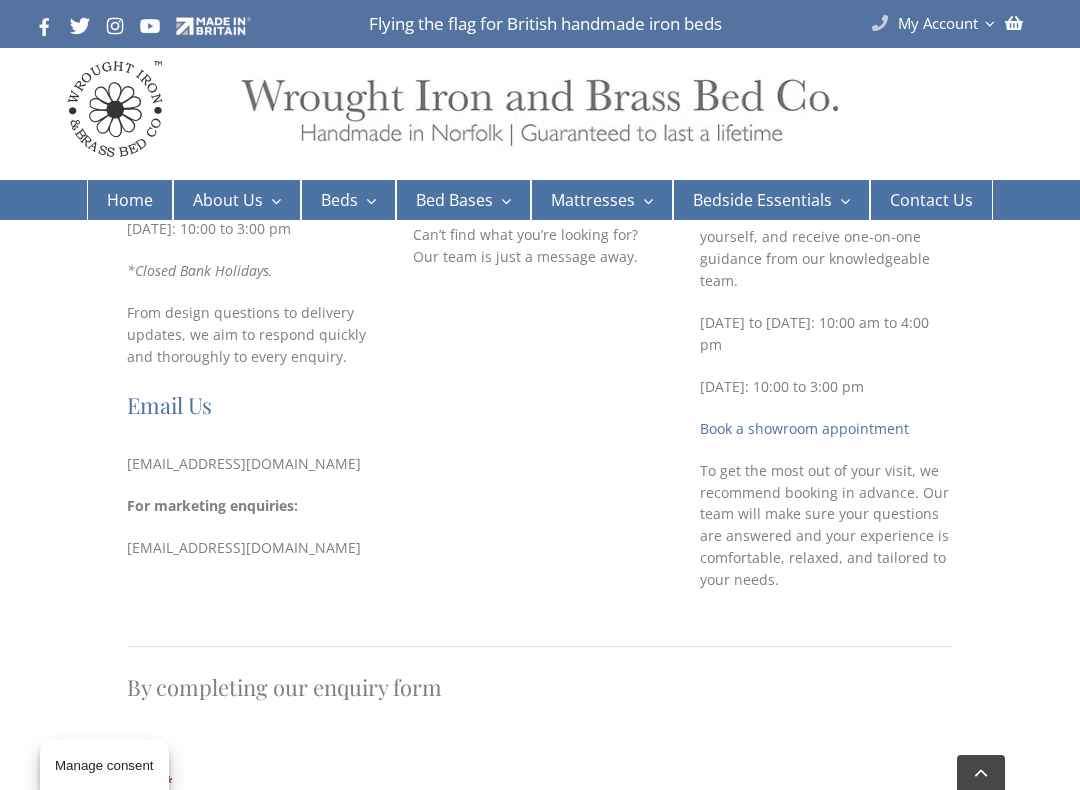 scroll, scrollTop: 505, scrollLeft: 0, axis: vertical 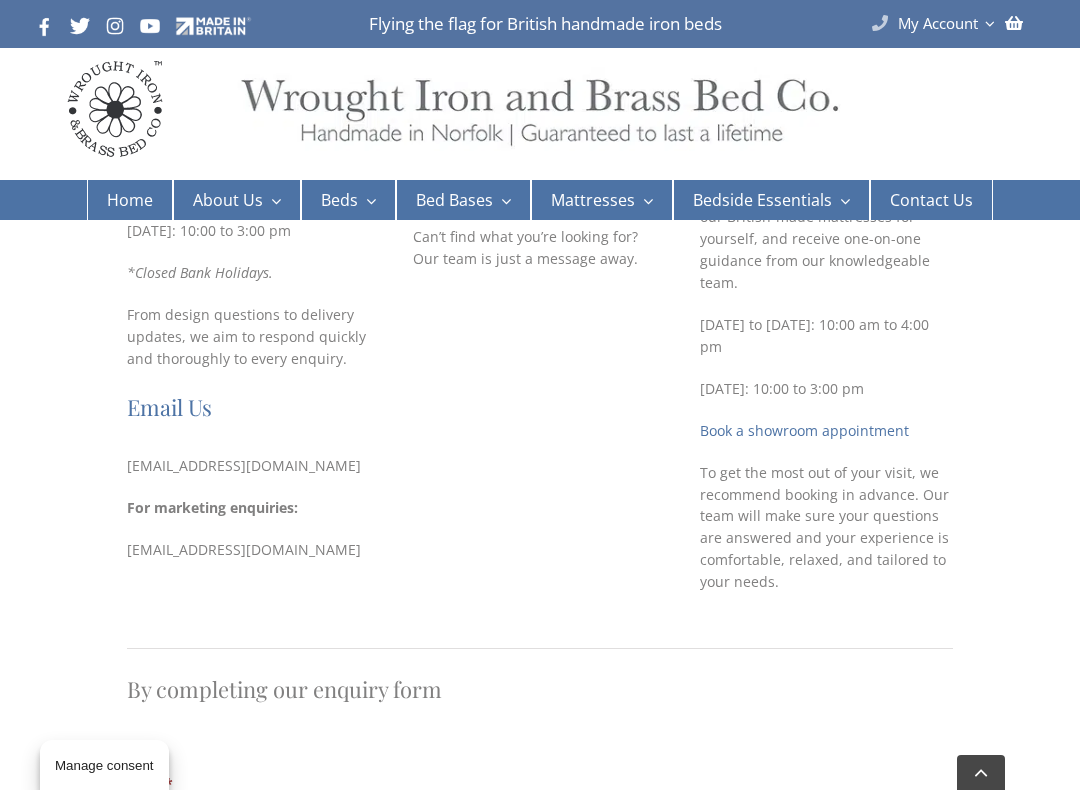 click on "marketing@wroughtironandbrassbed.co.uk" at bounding box center (253, 550) 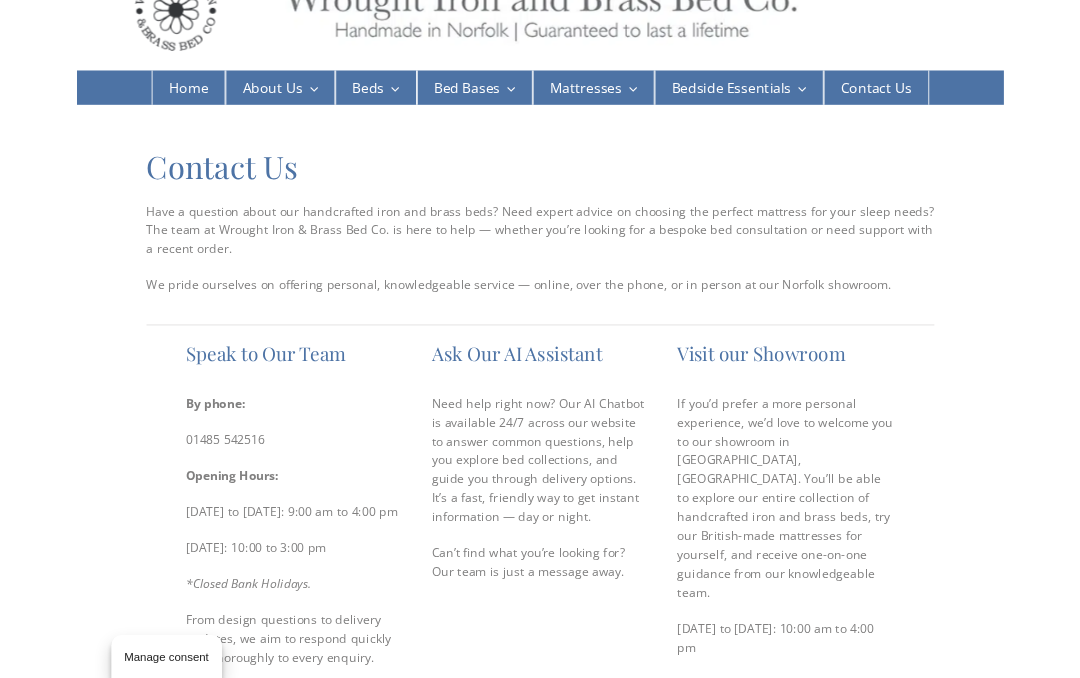 scroll, scrollTop: 0, scrollLeft: 0, axis: both 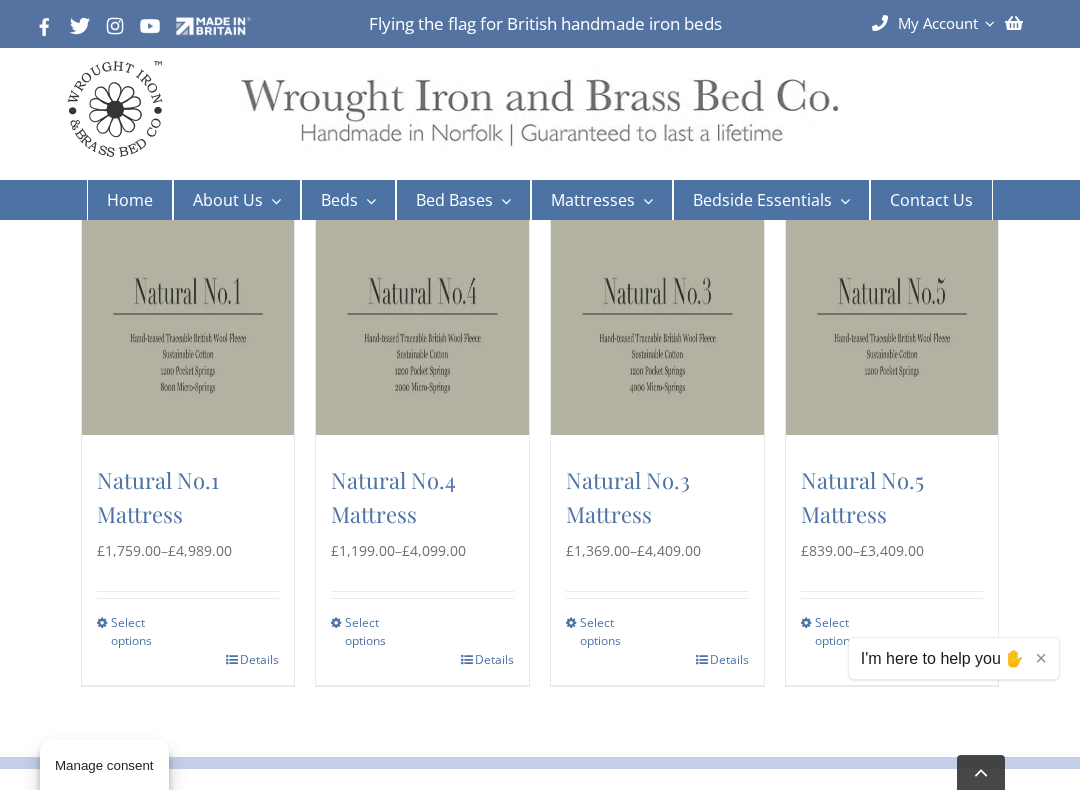 click on "Select options" at bounding box center [610, 633] 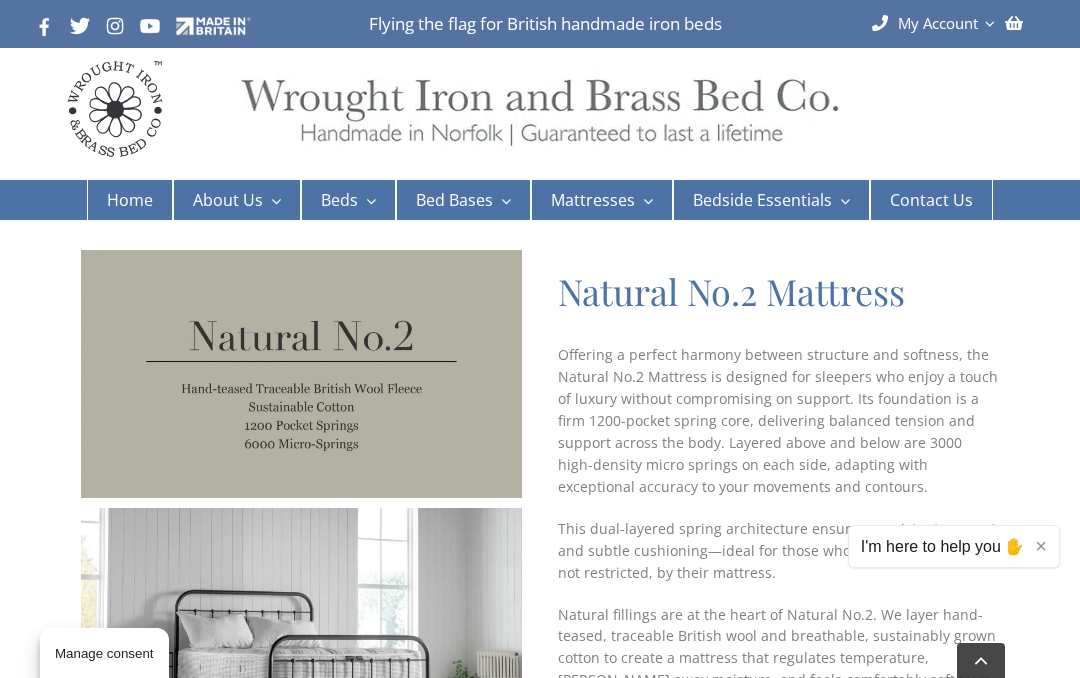 scroll, scrollTop: 1511, scrollLeft: 0, axis: vertical 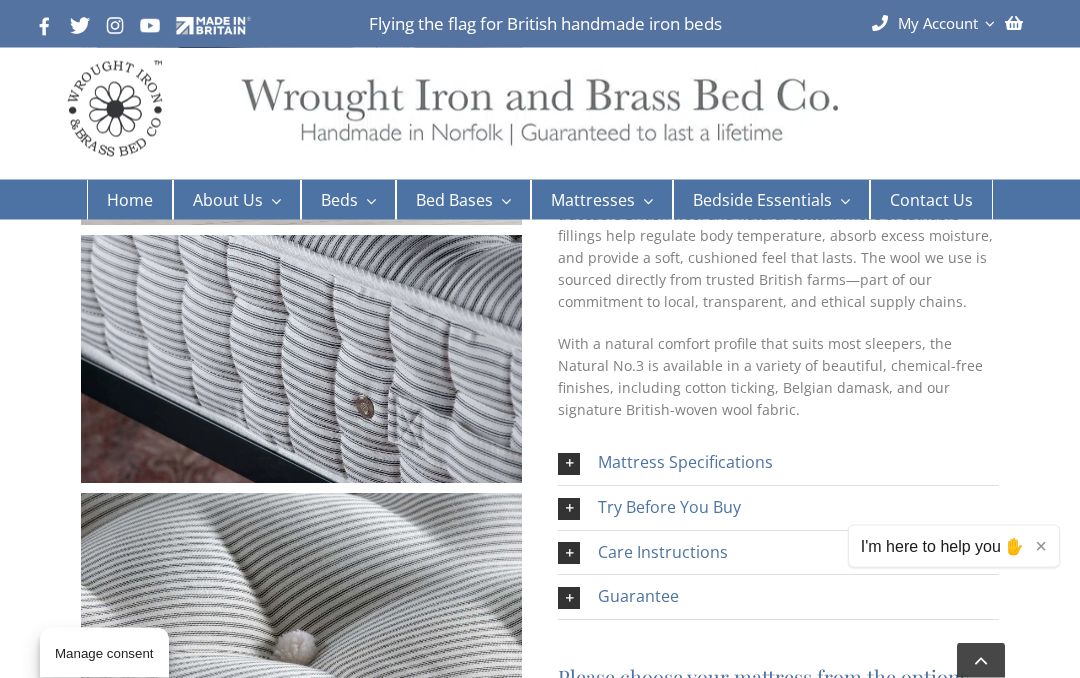 click on "Mattress Specifications" at bounding box center [685, 463] 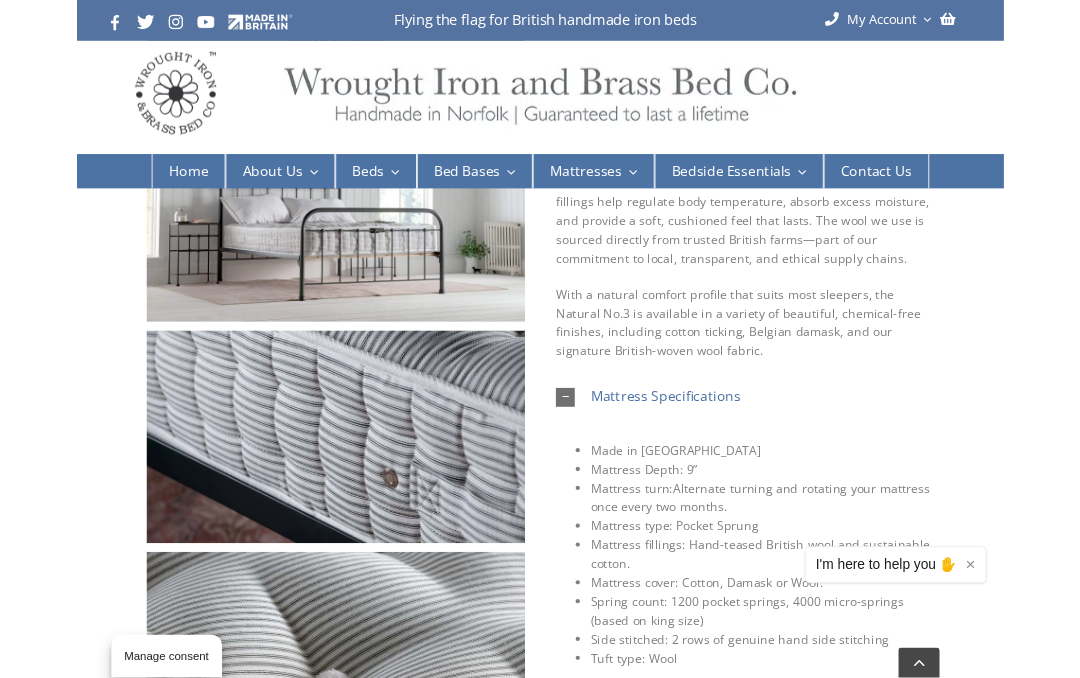 scroll, scrollTop: 0, scrollLeft: 0, axis: both 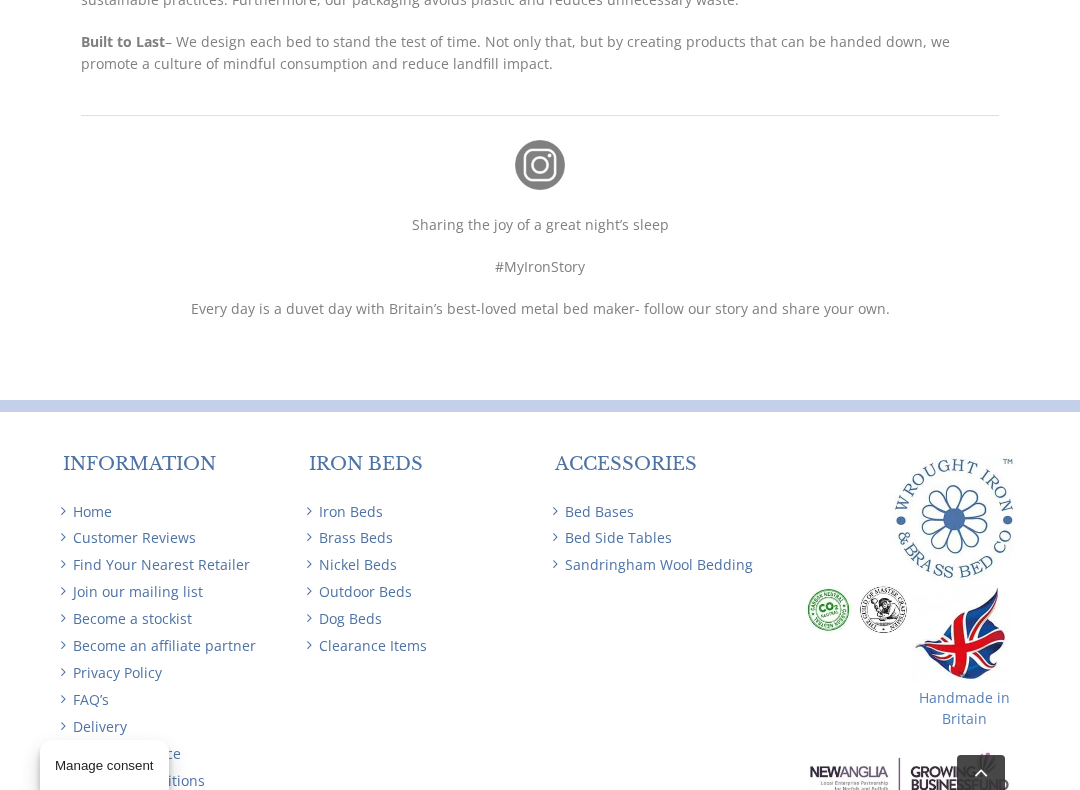click on "Sandringham Wool Bedding" at bounding box center [663, 565] 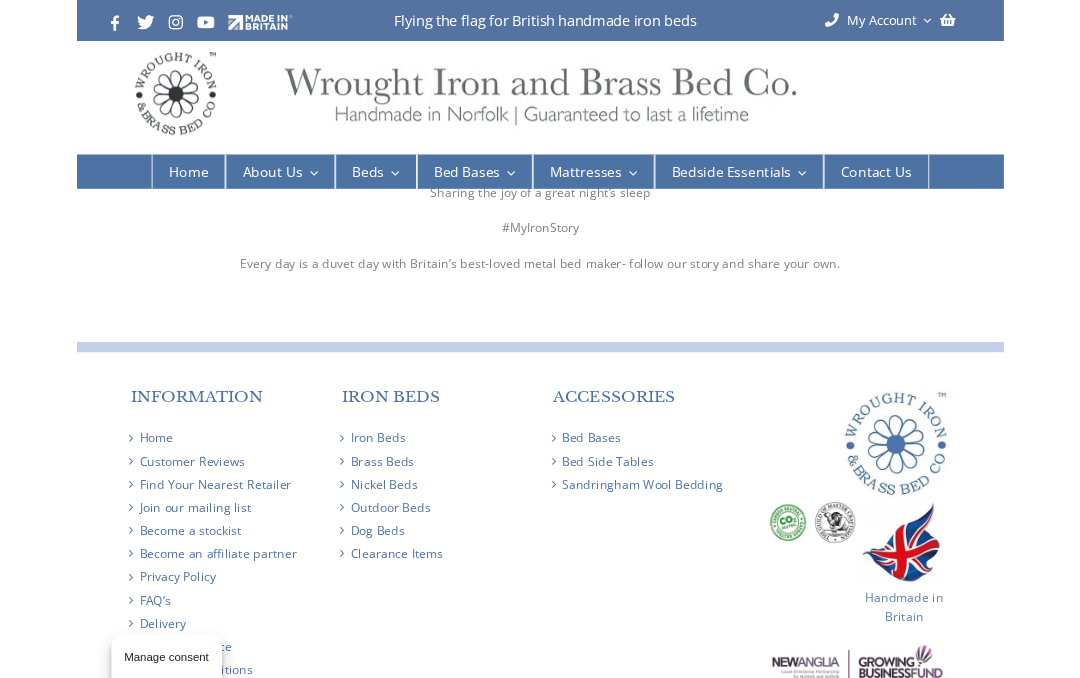 scroll, scrollTop: 1872, scrollLeft: 0, axis: vertical 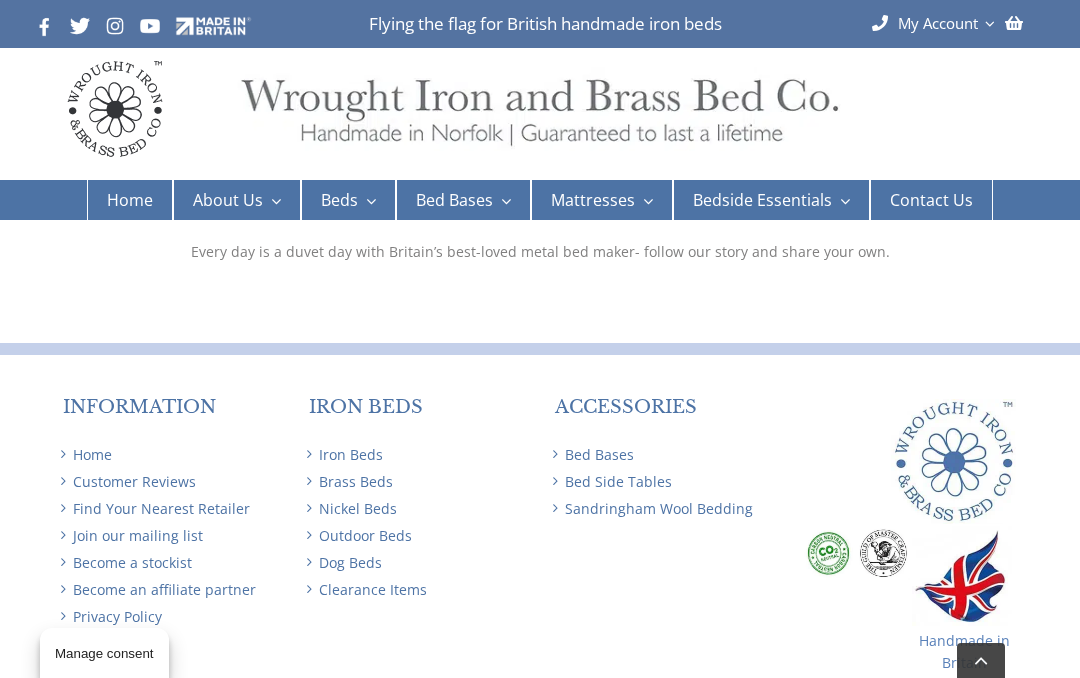 click on "Natural No.2 Mattress" at bounding box center (809, 348) 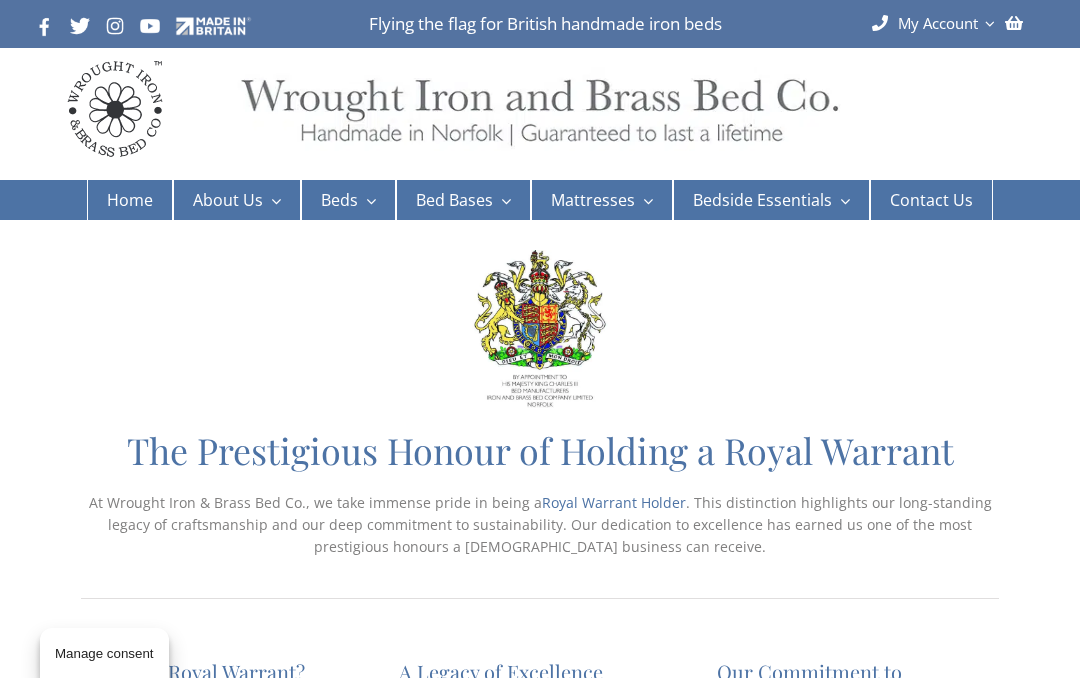 scroll, scrollTop: 1872, scrollLeft: 0, axis: vertical 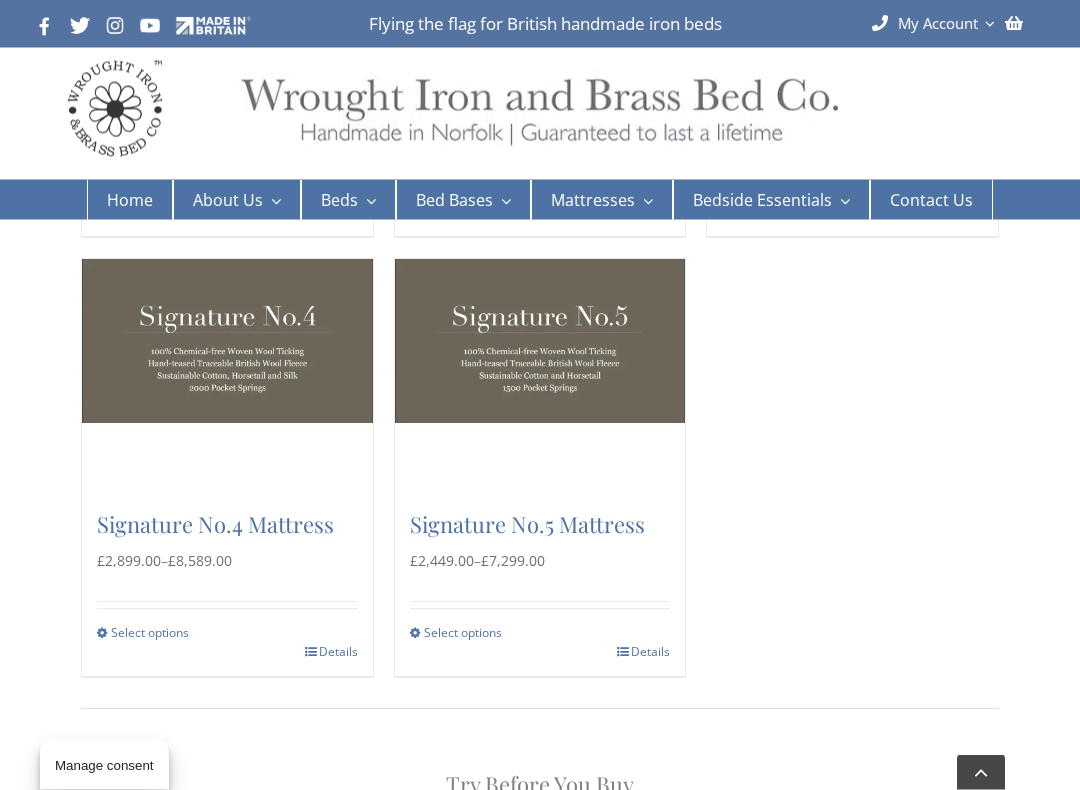 click on "Details" at bounding box center [643, 653] 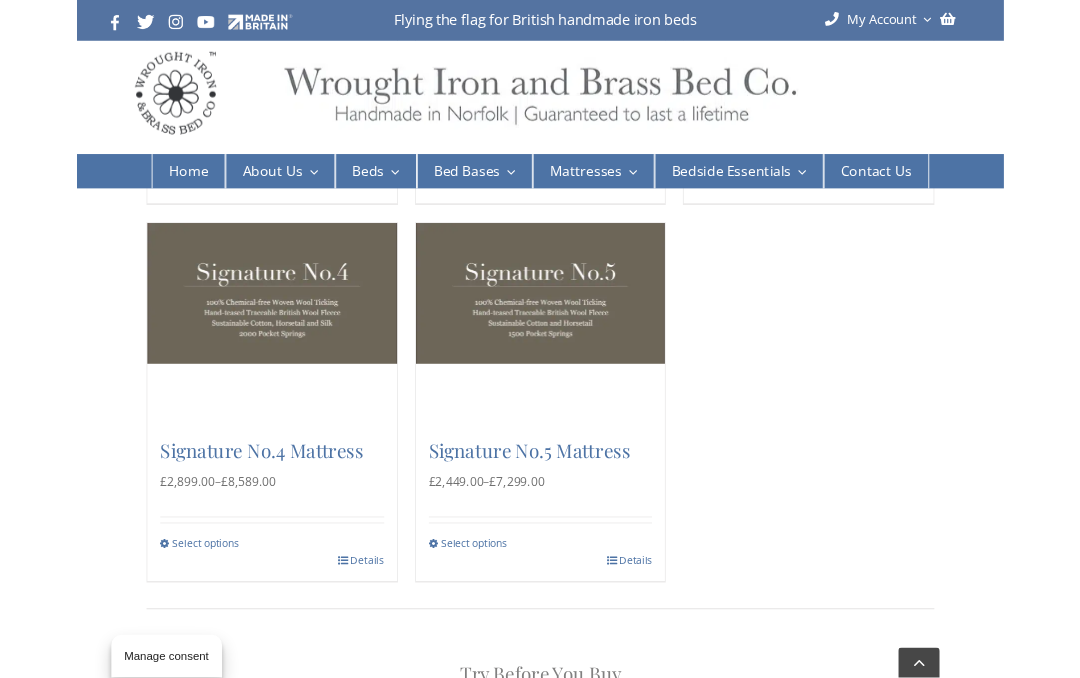 scroll, scrollTop: 1003, scrollLeft: 0, axis: vertical 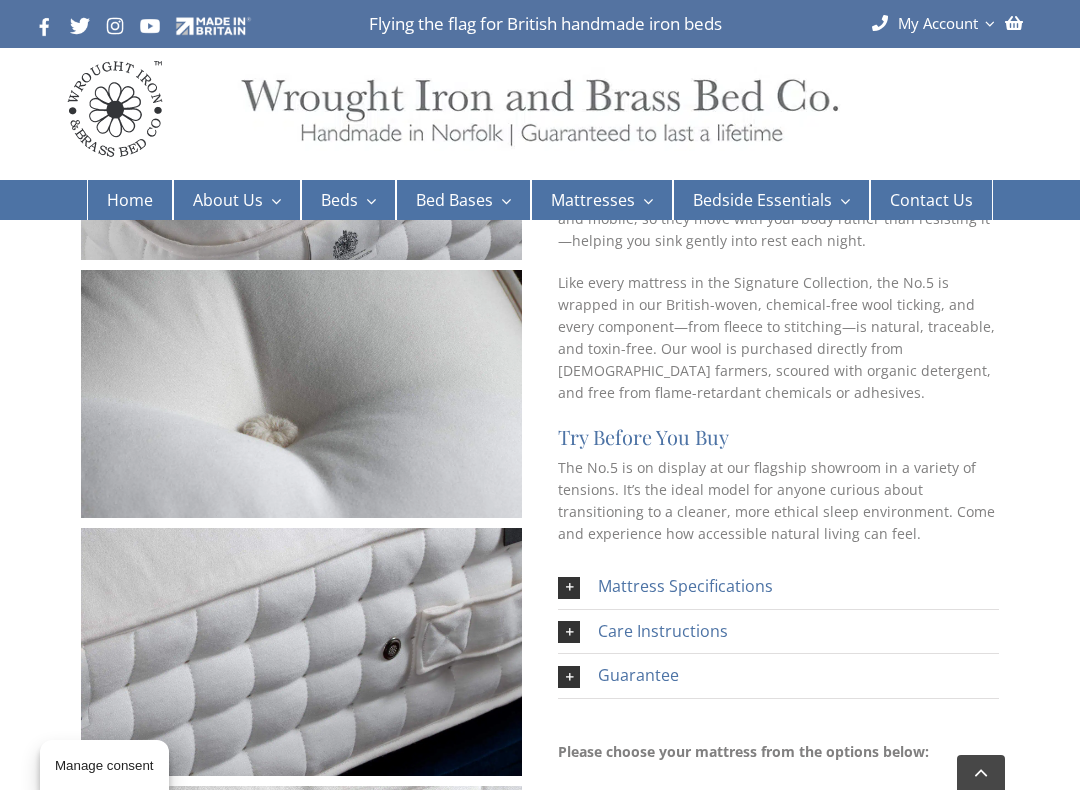 click on "Mattress Specifications" at bounding box center [685, 586] 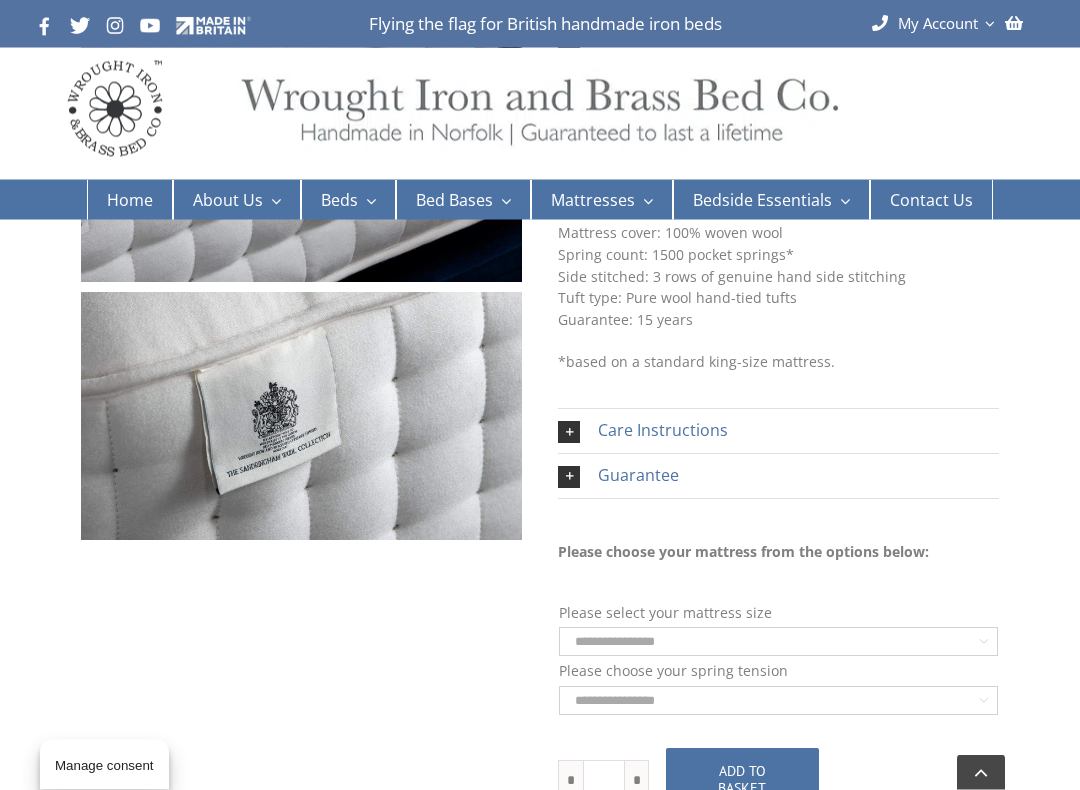 scroll, scrollTop: 990, scrollLeft: 0, axis: vertical 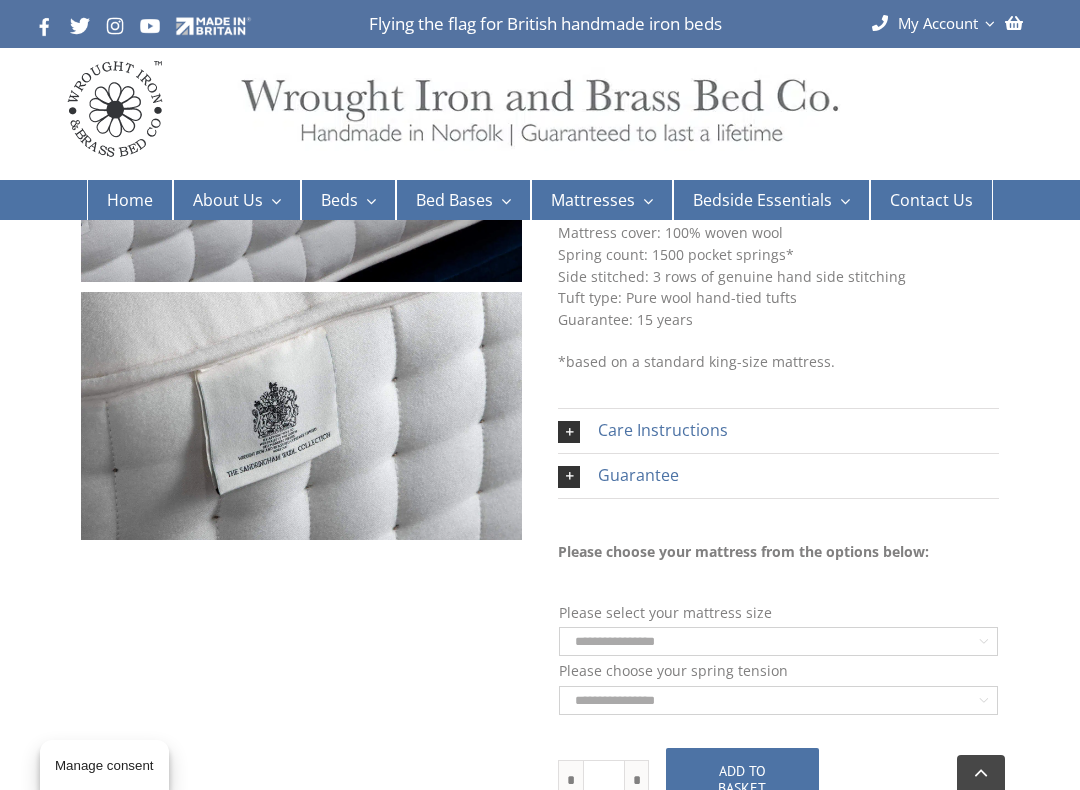 click on "**********" 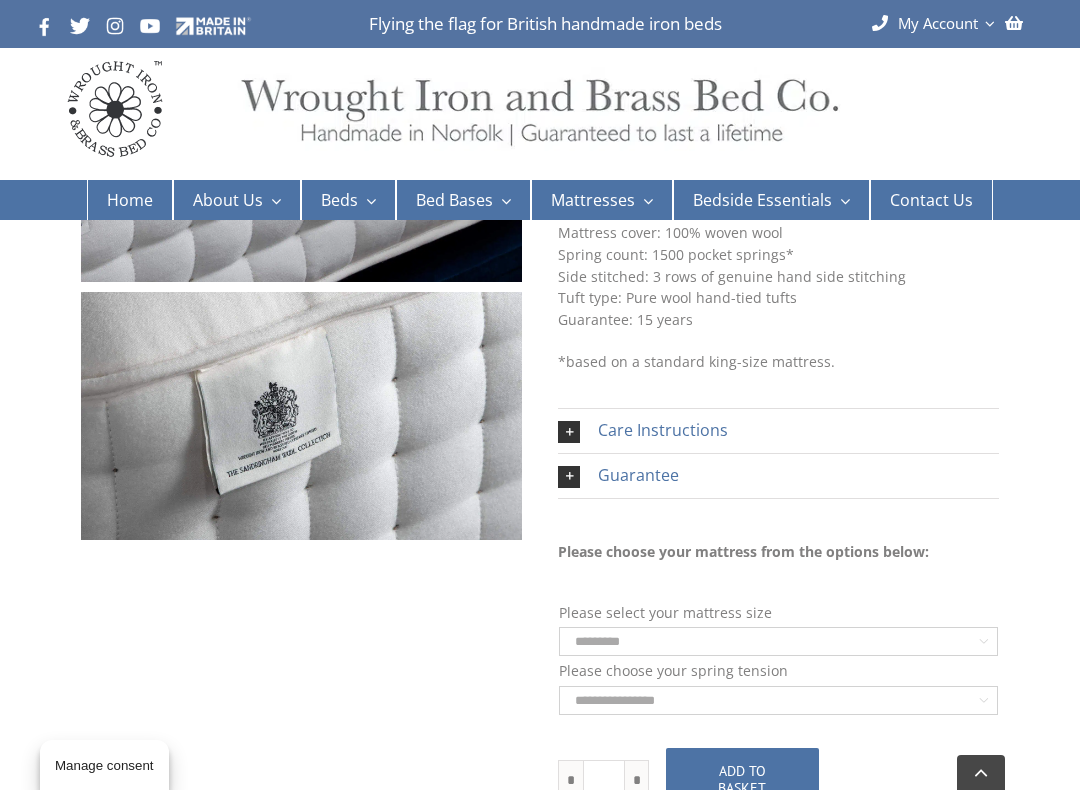 select on "*********" 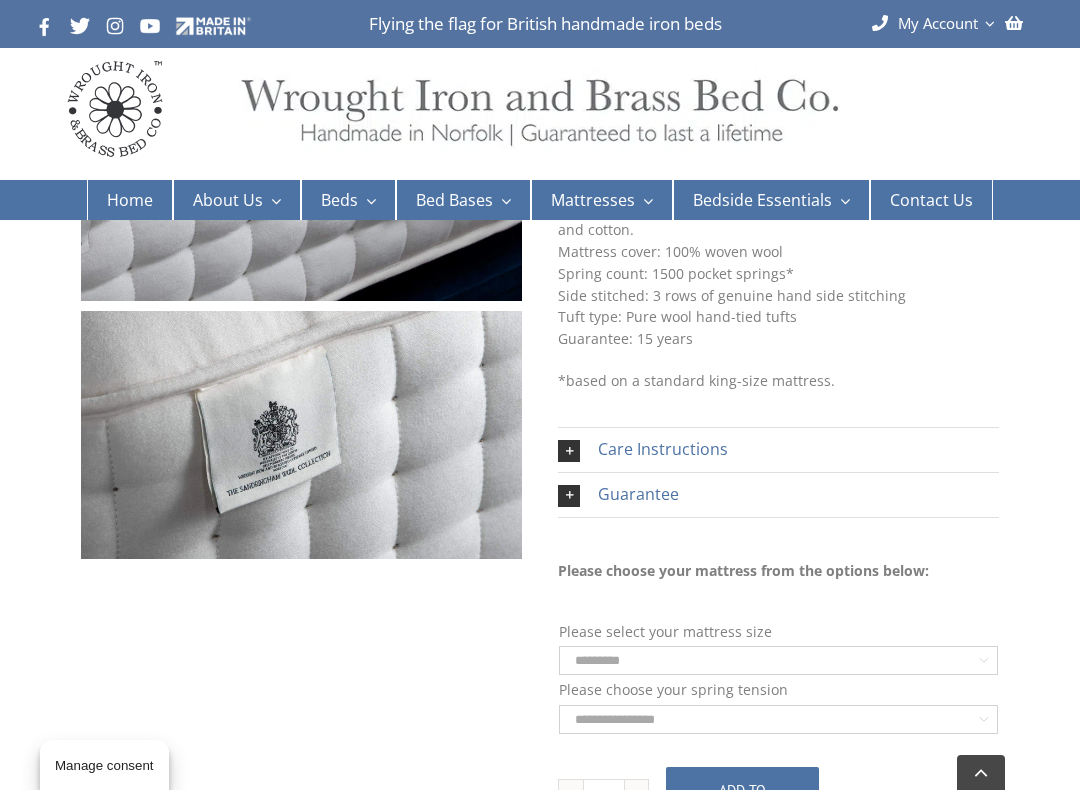 scroll, scrollTop: 974, scrollLeft: 0, axis: vertical 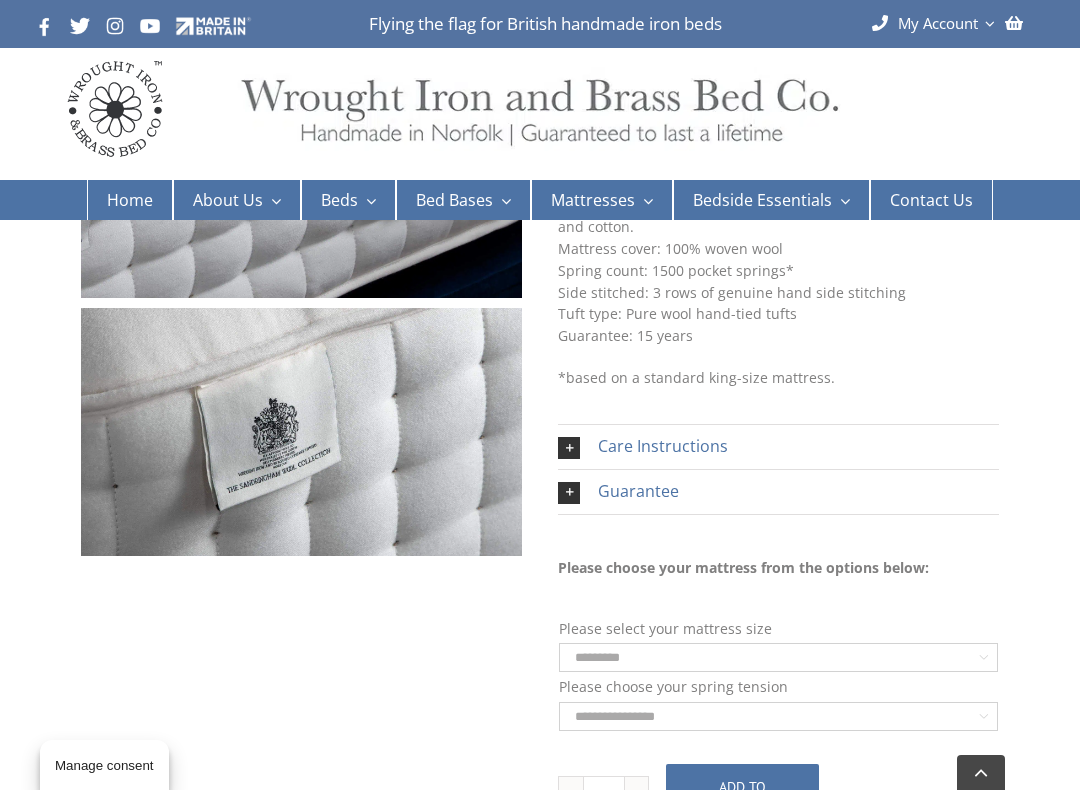 click on "Please choose your spring tension" 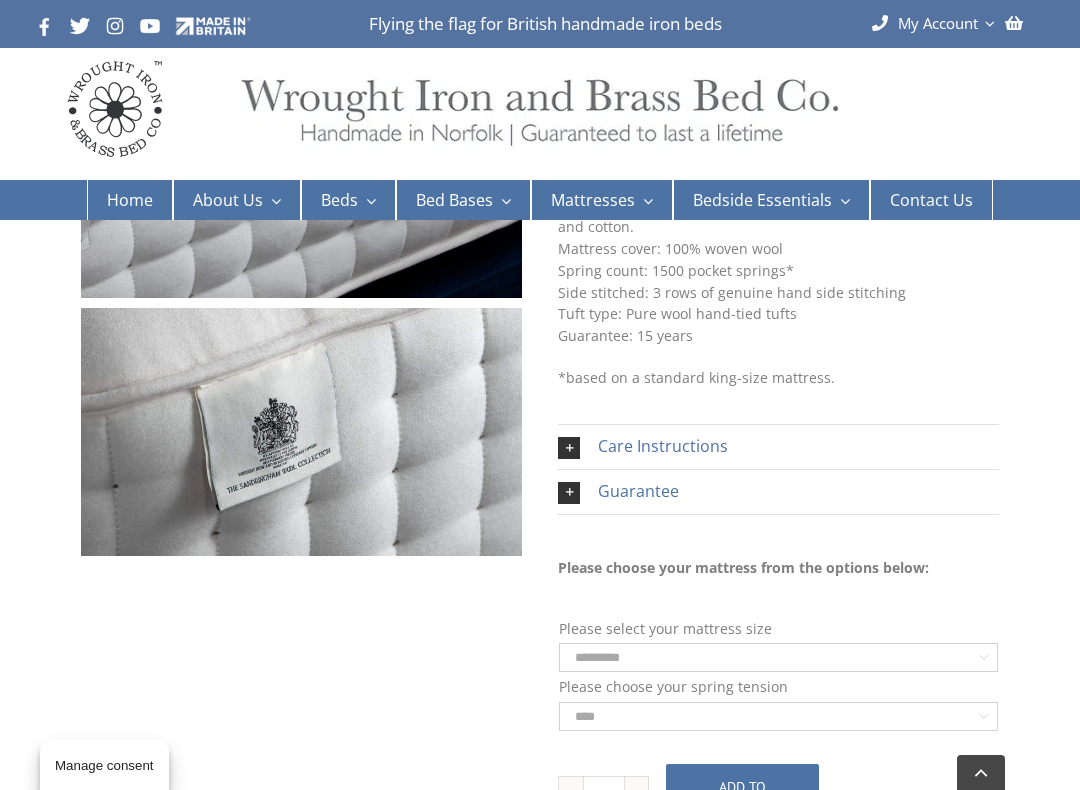 select on "*********" 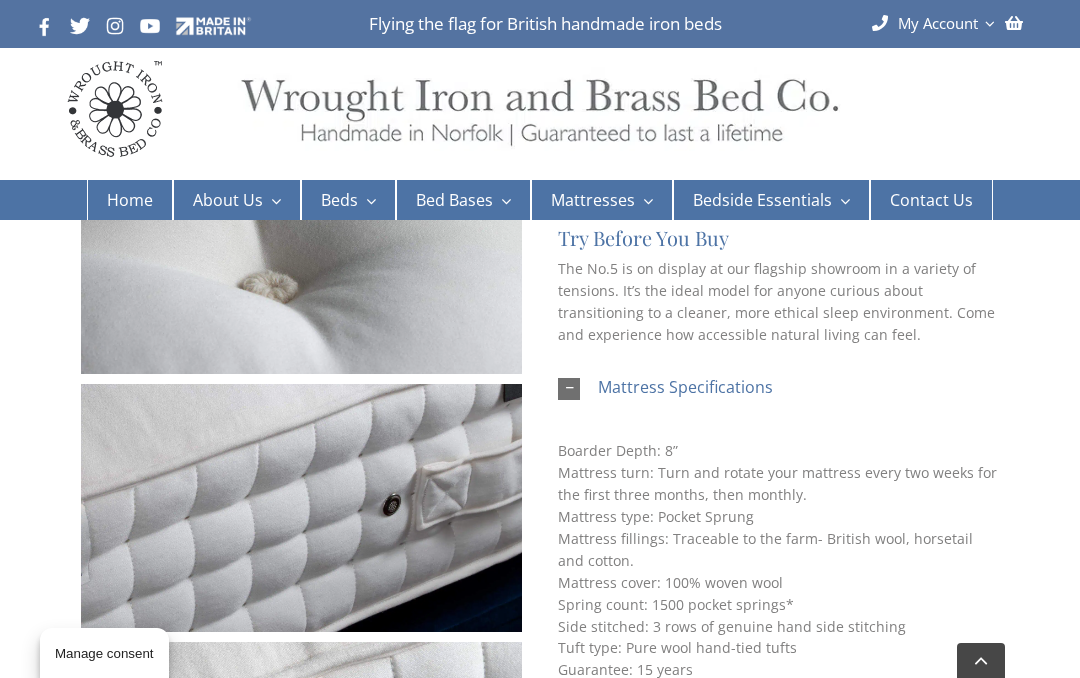 scroll, scrollTop: 625, scrollLeft: 0, axis: vertical 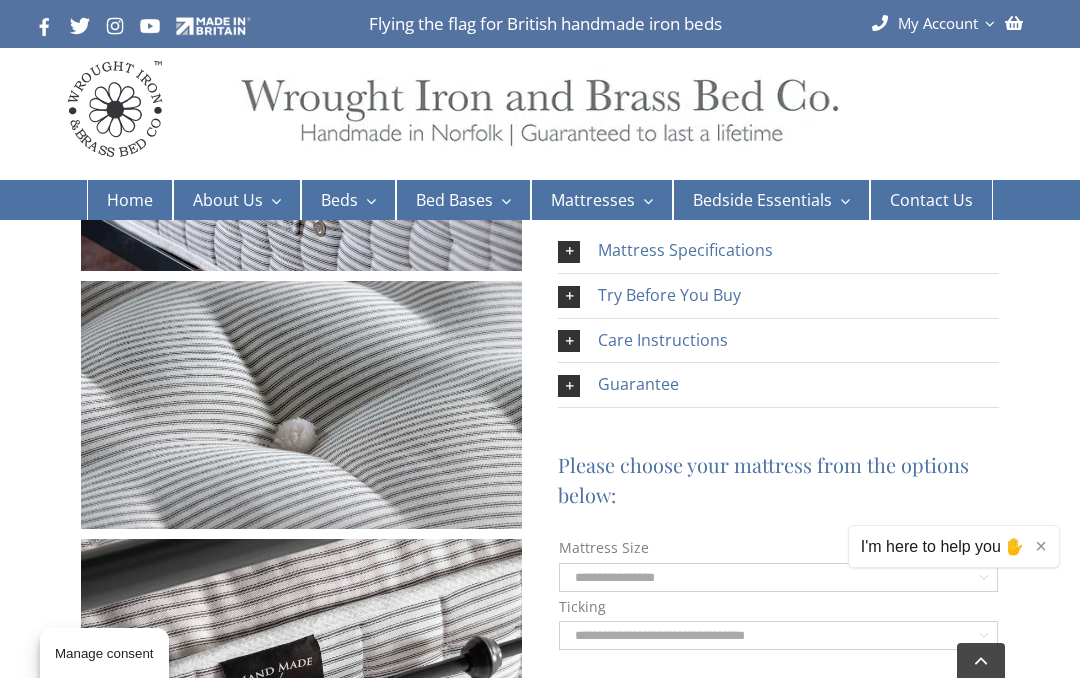 click on "**********" 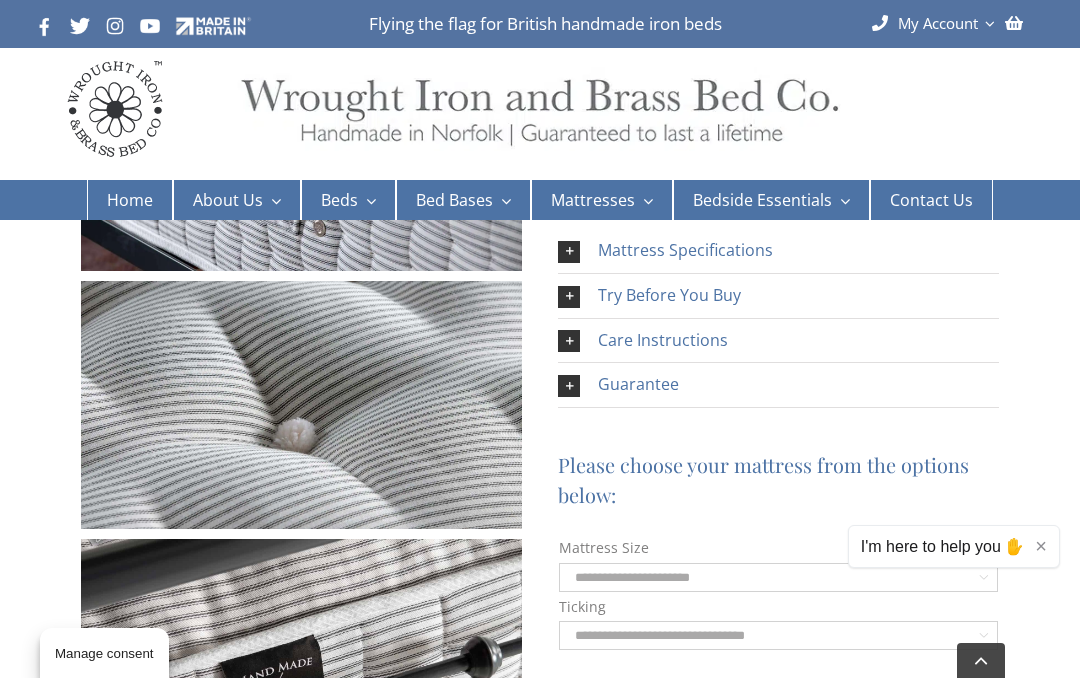 select on "**********" 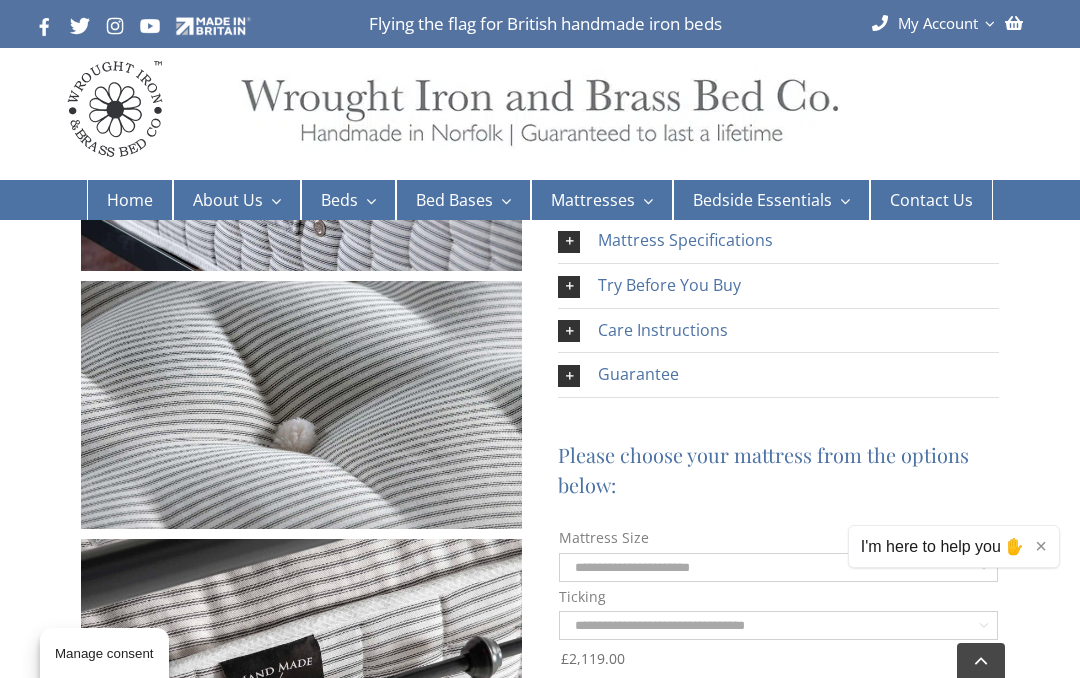 click on "**********" 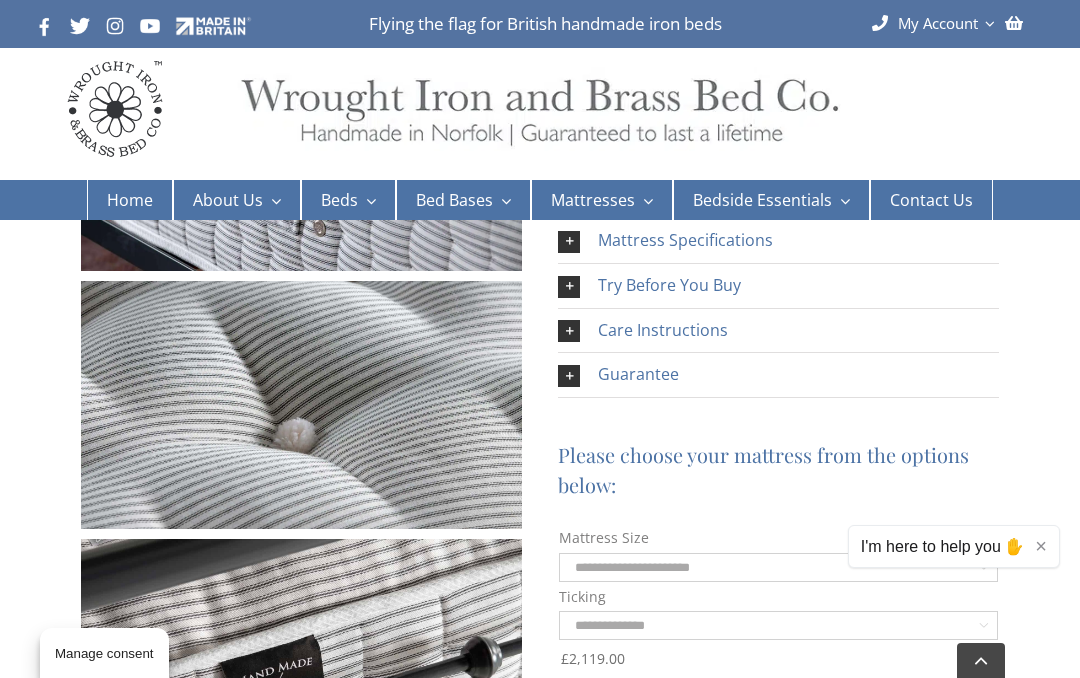 select on "**********" 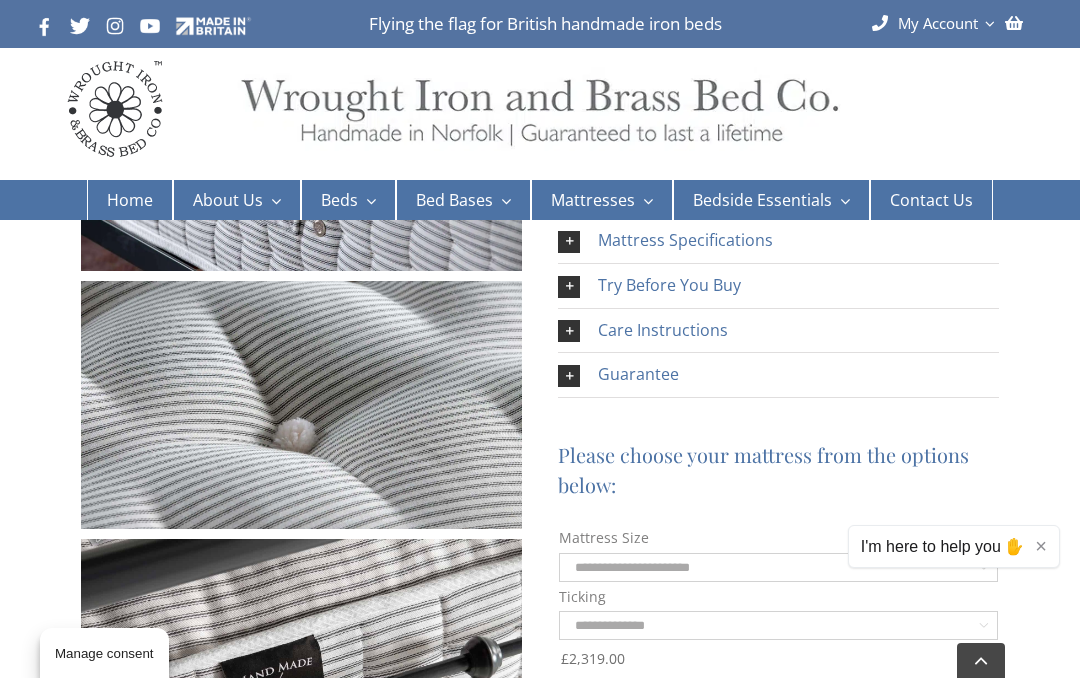click on "**********" 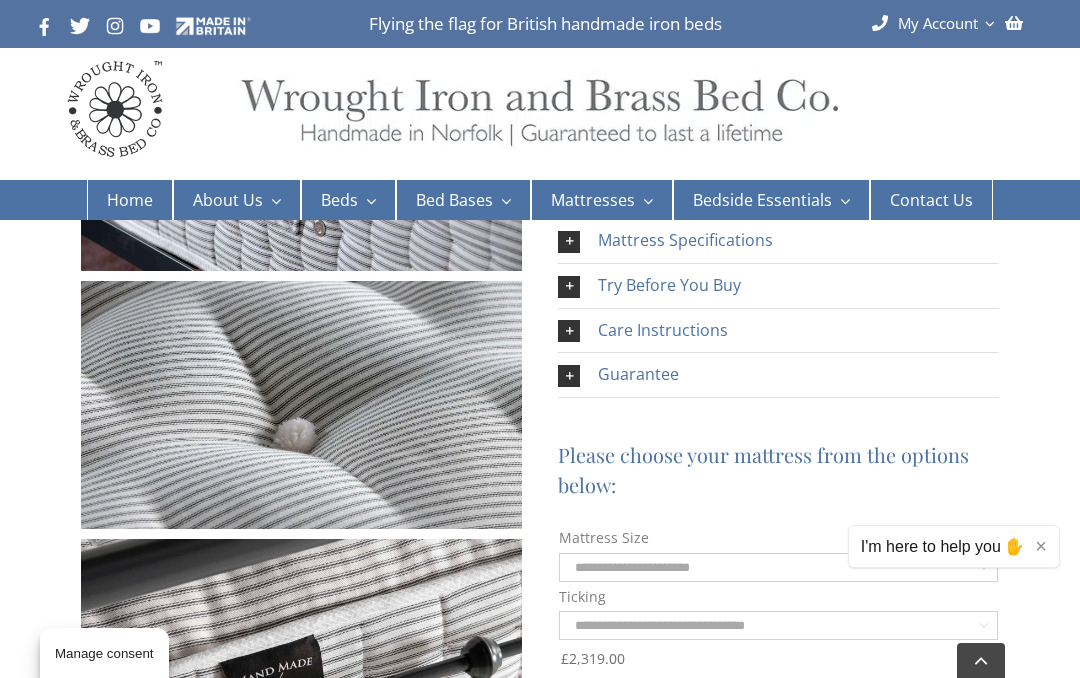 select on "**********" 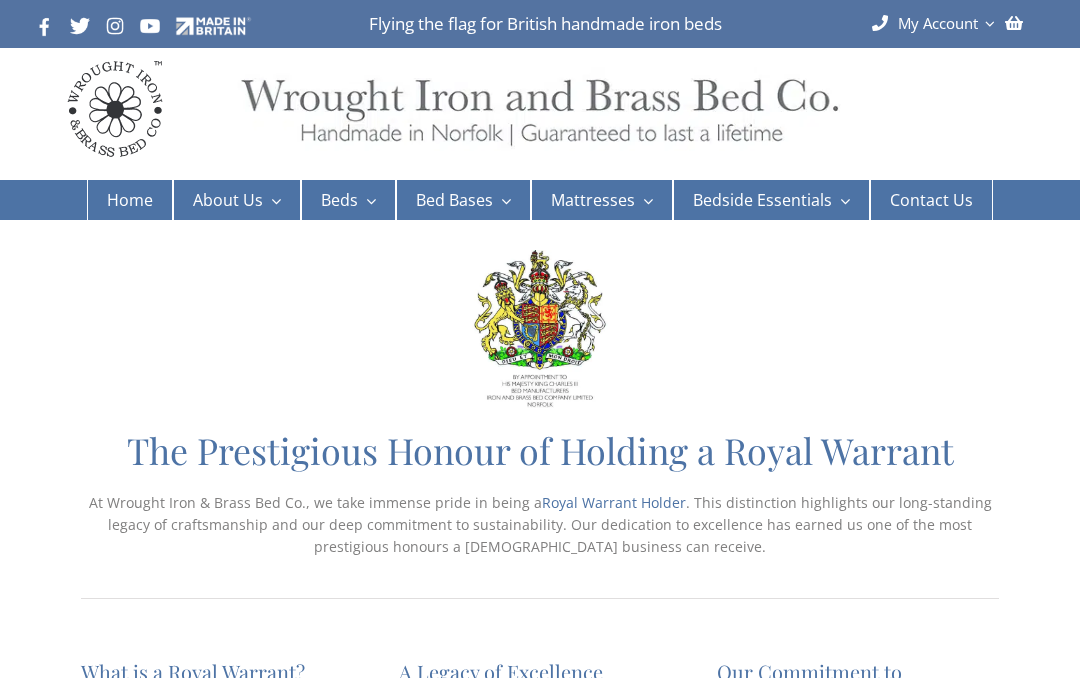 scroll, scrollTop: 0, scrollLeft: 0, axis: both 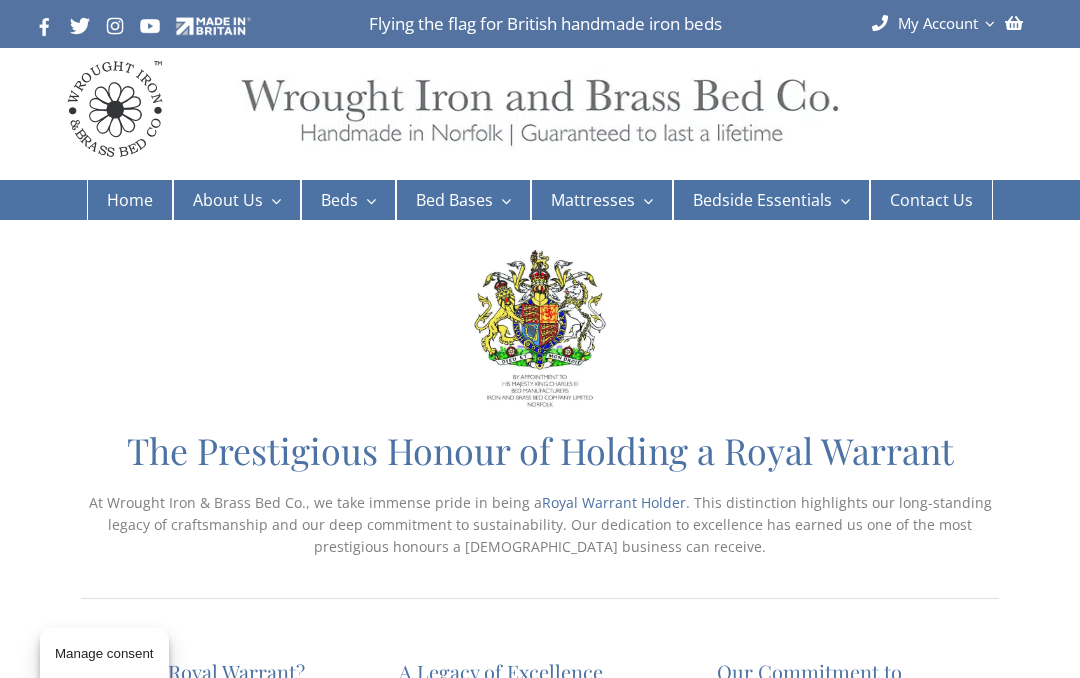 click on "Natural No.1 Mattress" at bounding box center [809, 317] 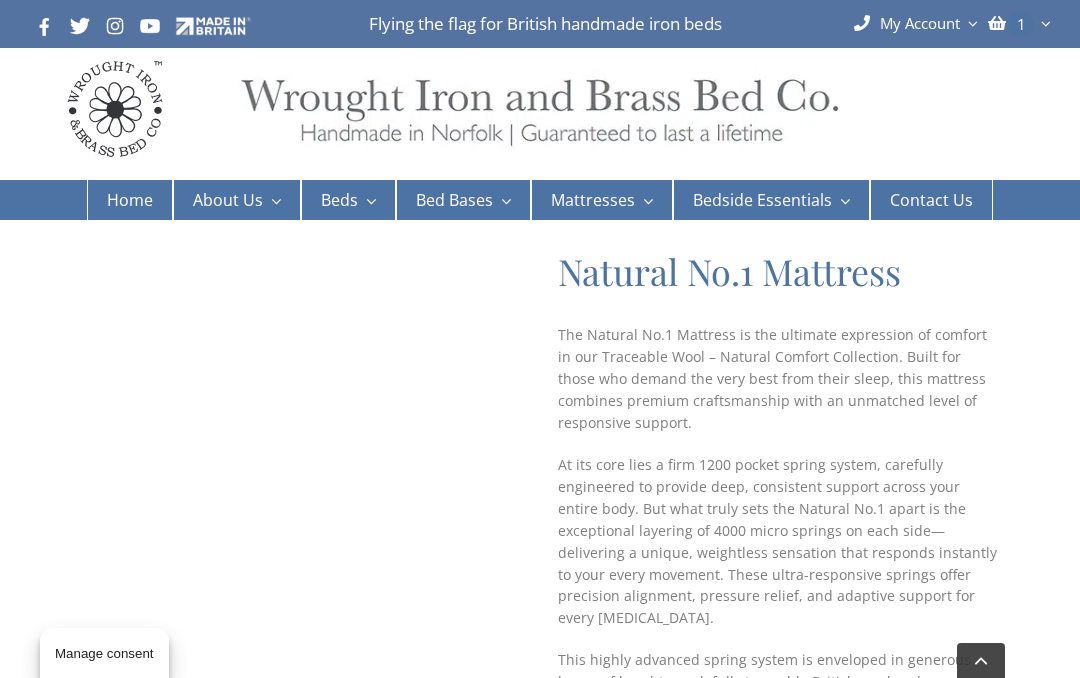 scroll, scrollTop: 610, scrollLeft: 0, axis: vertical 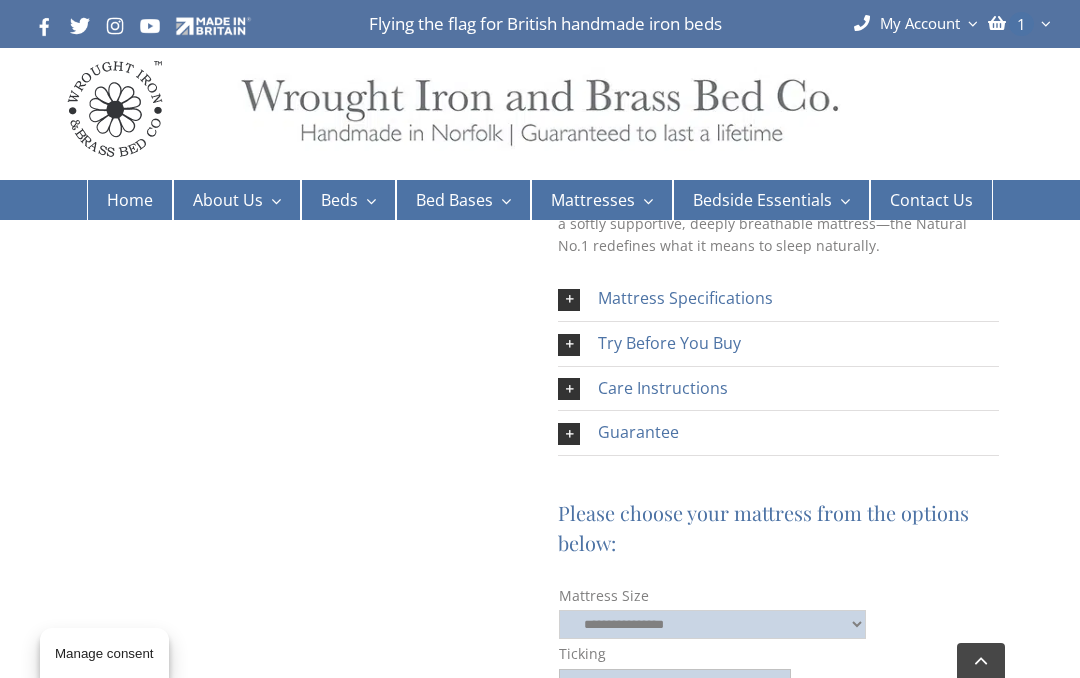 click on "**********" 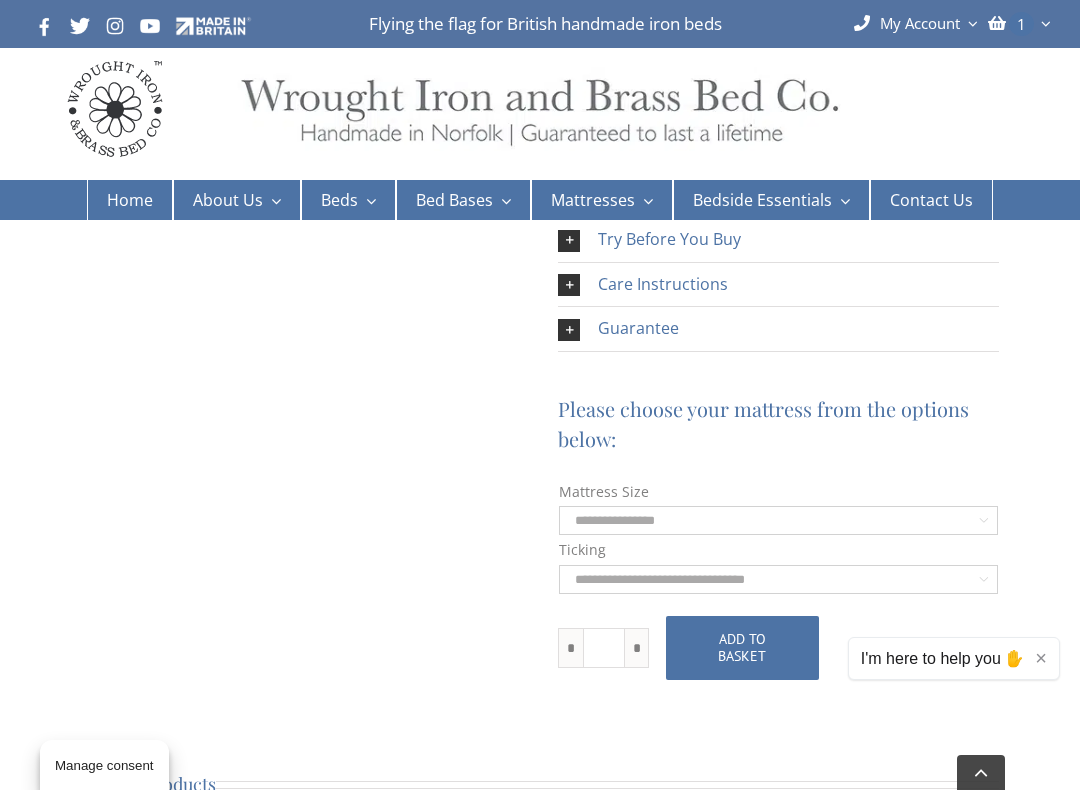 scroll, scrollTop: 842, scrollLeft: 0, axis: vertical 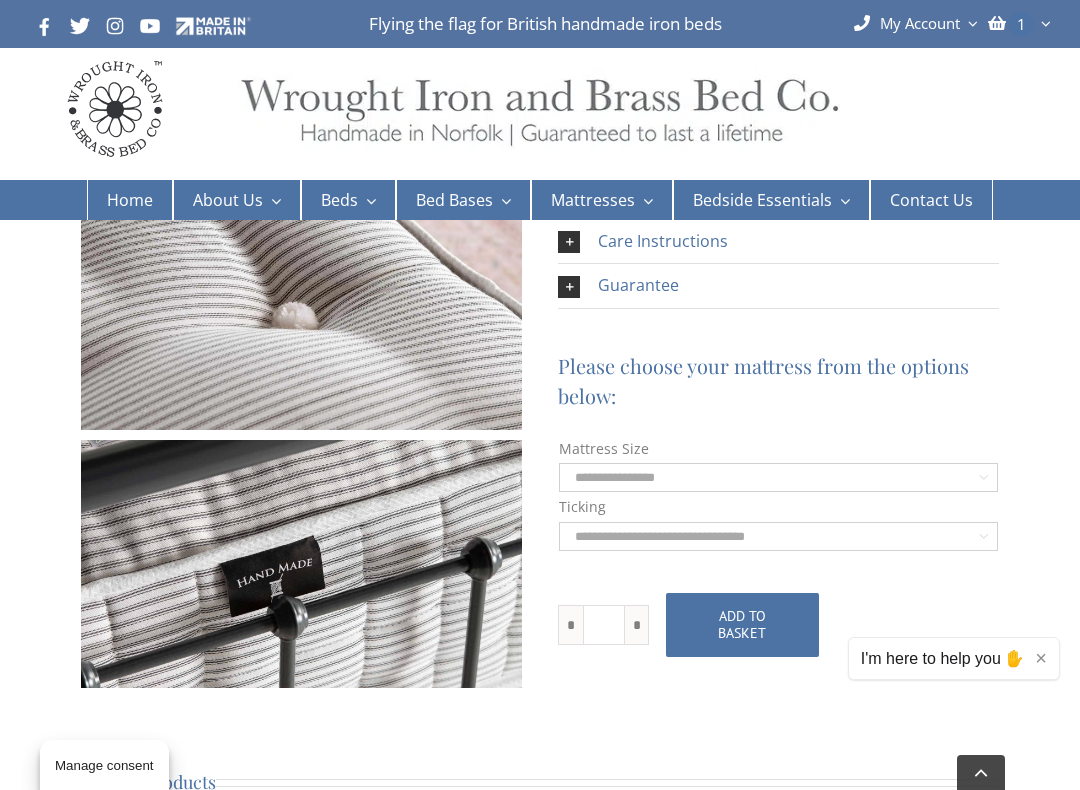 click on "**********" 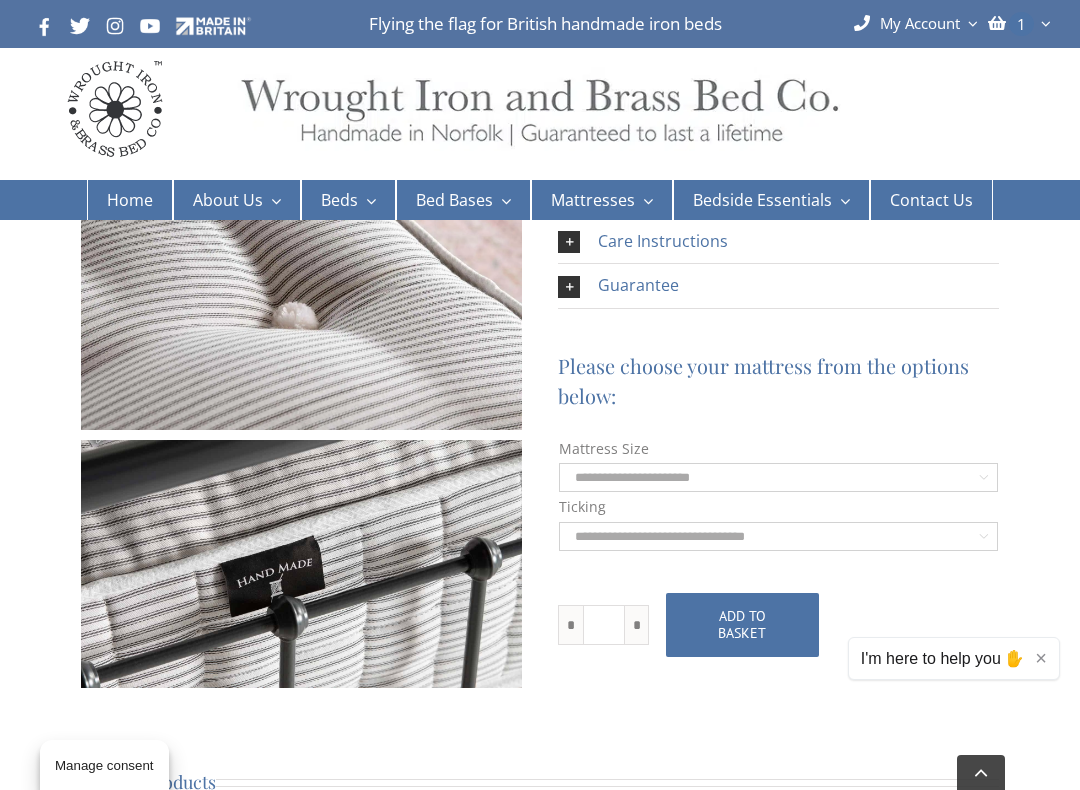 select on "**********" 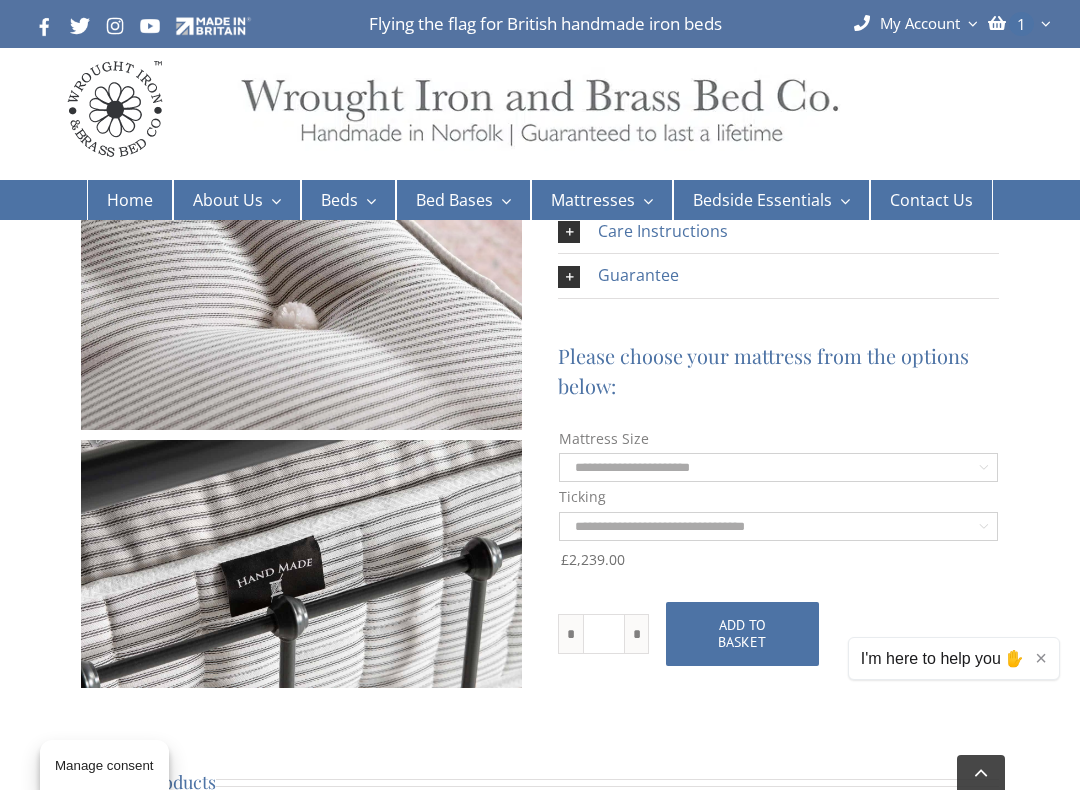 click on "**********" 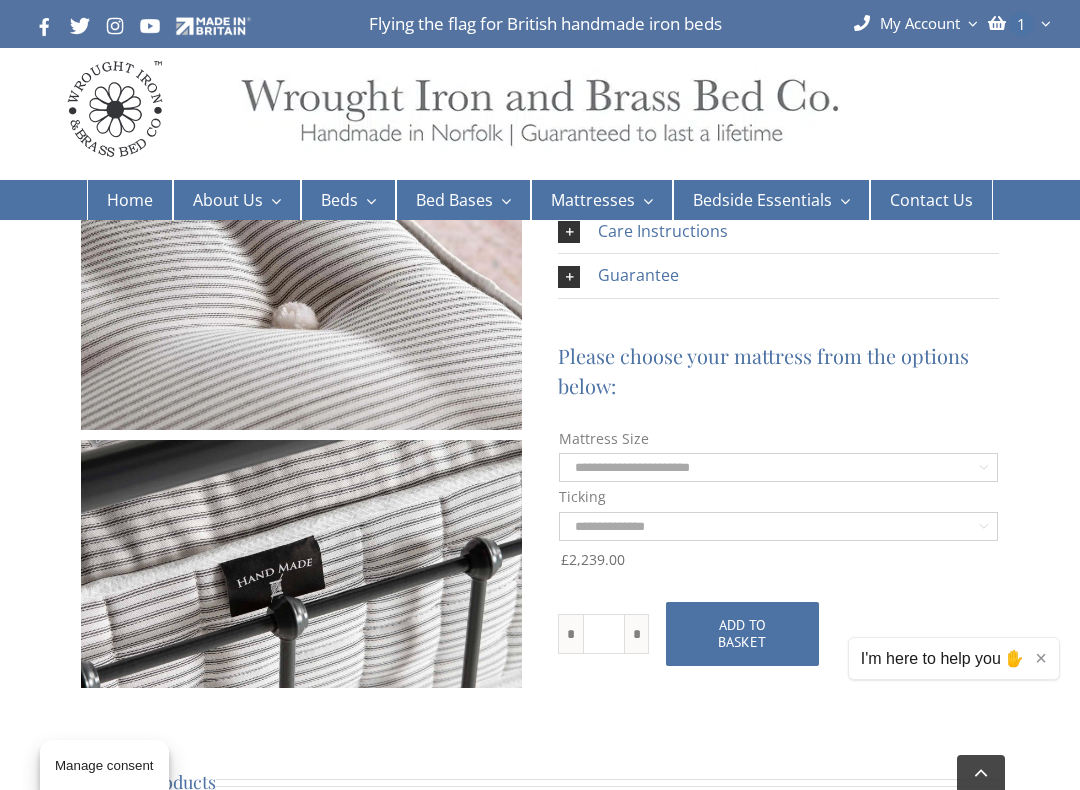 select on "**********" 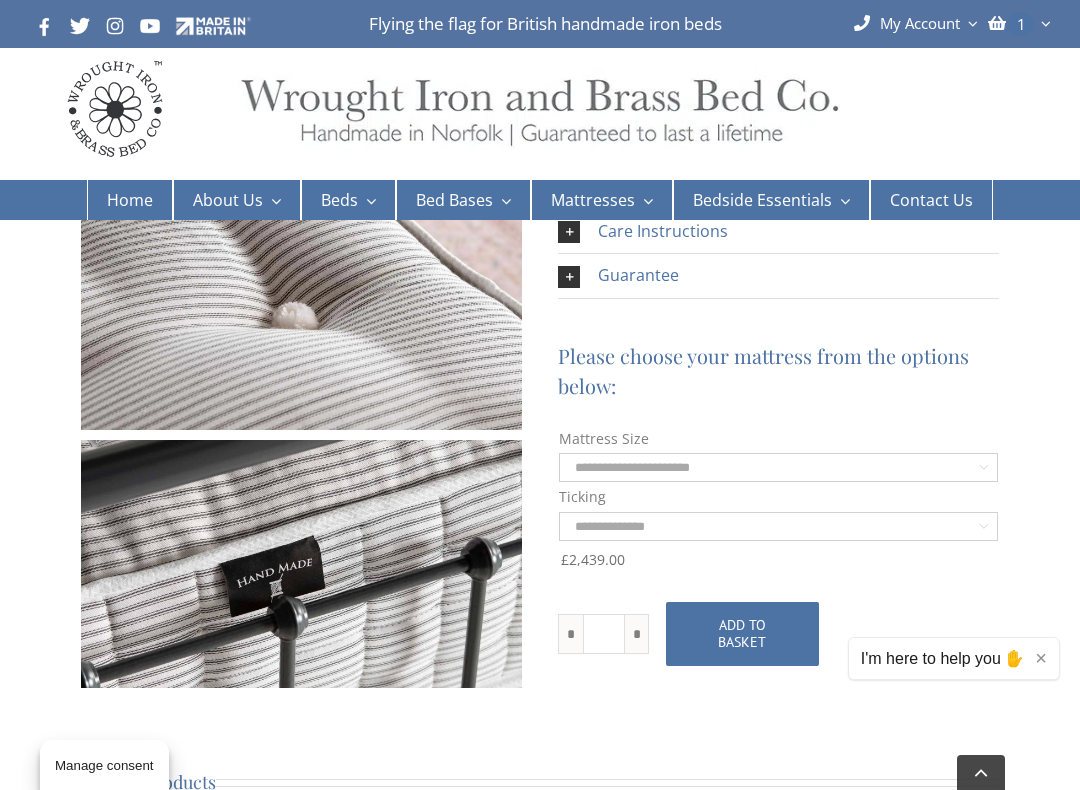 click on "**********" 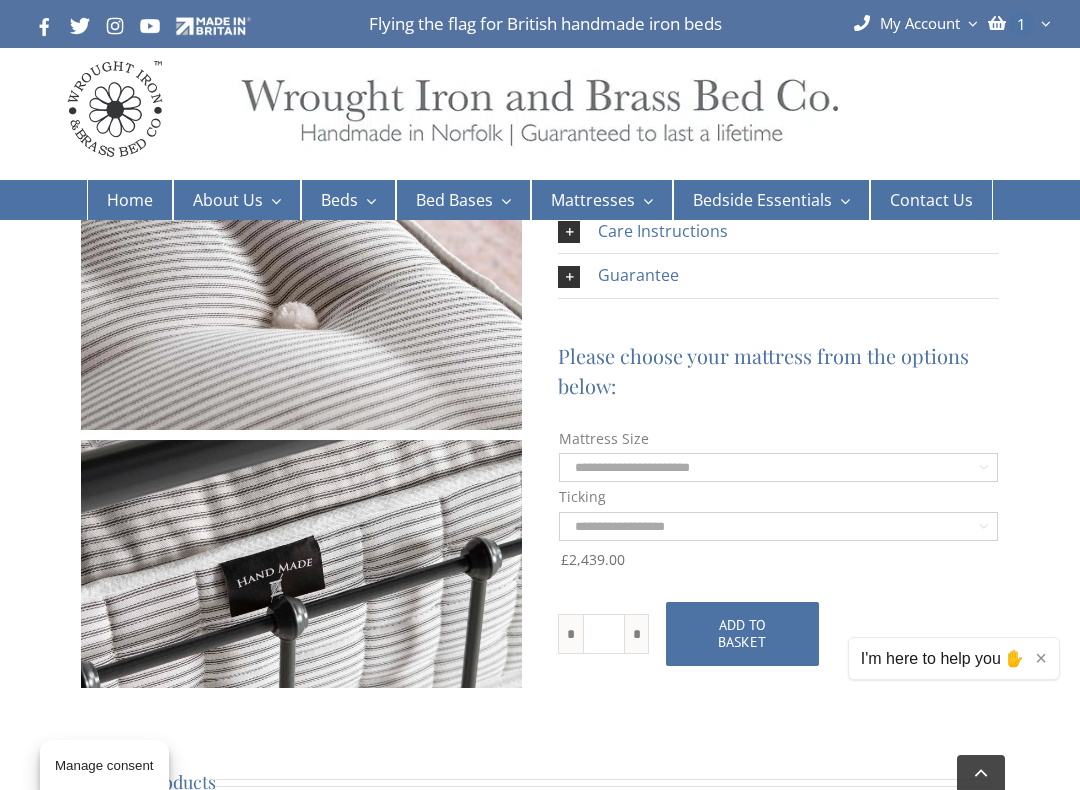 select on "**********" 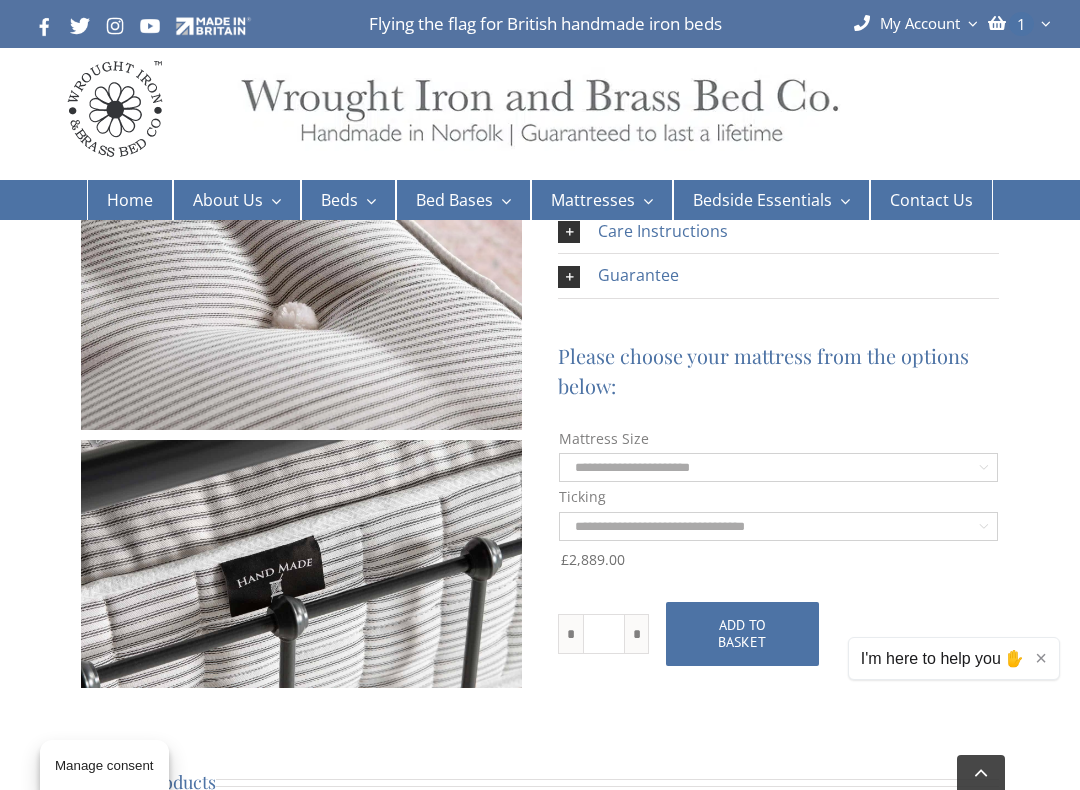 click on "**********" 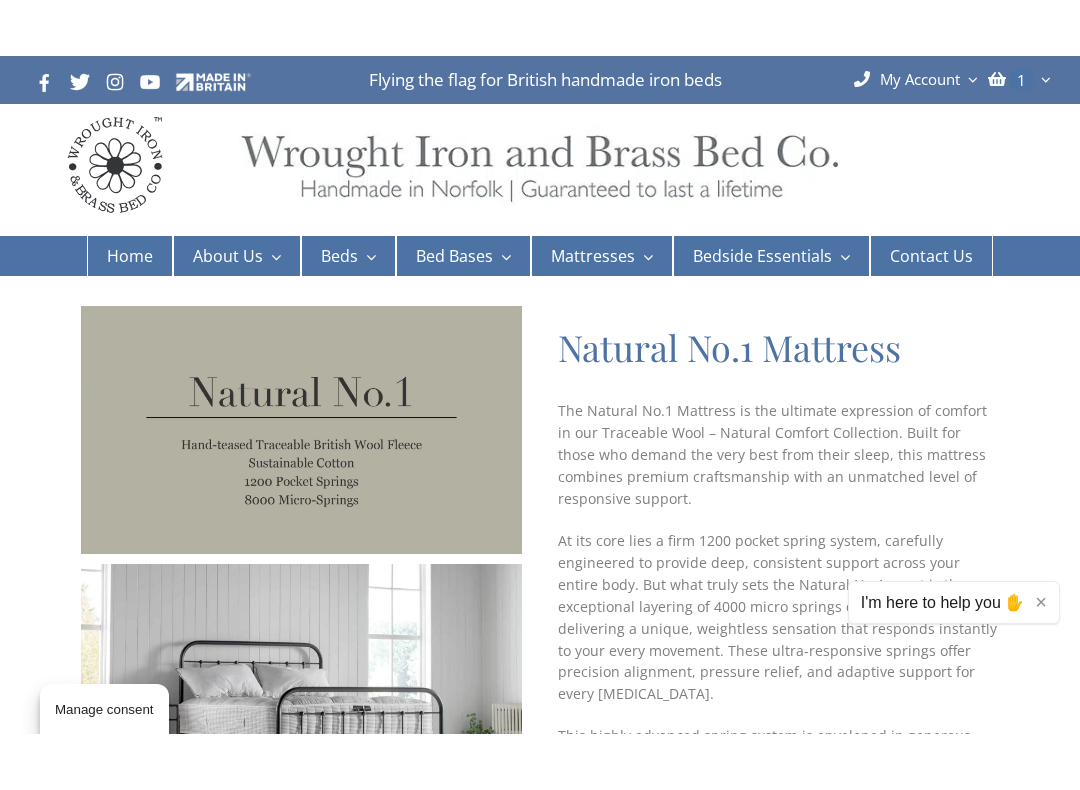 scroll, scrollTop: 56, scrollLeft: 0, axis: vertical 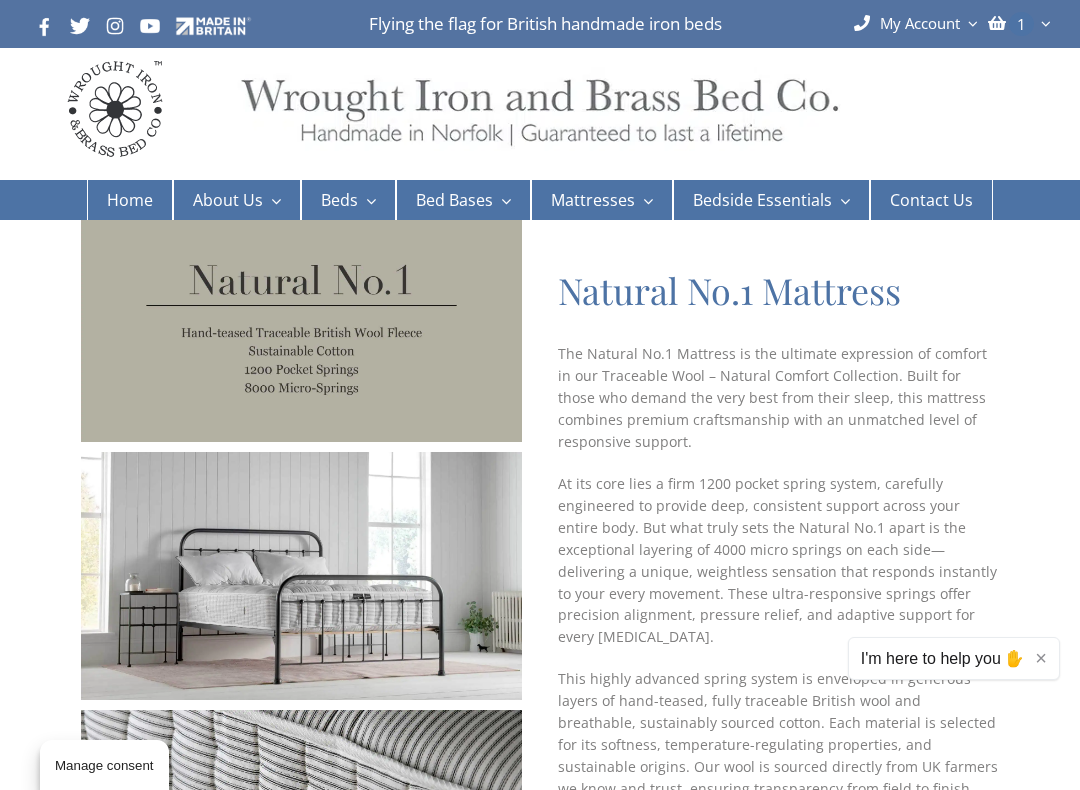 click on "Bedstead No.2 Mattress" at bounding box center [635, 589] 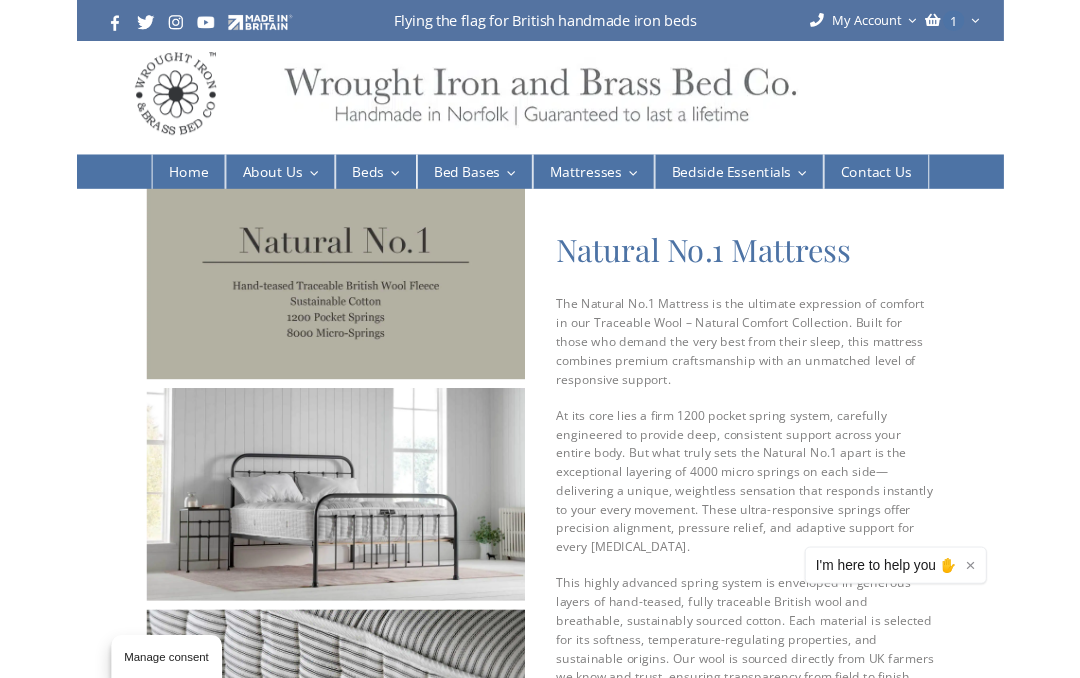 scroll, scrollTop: 112, scrollLeft: 0, axis: vertical 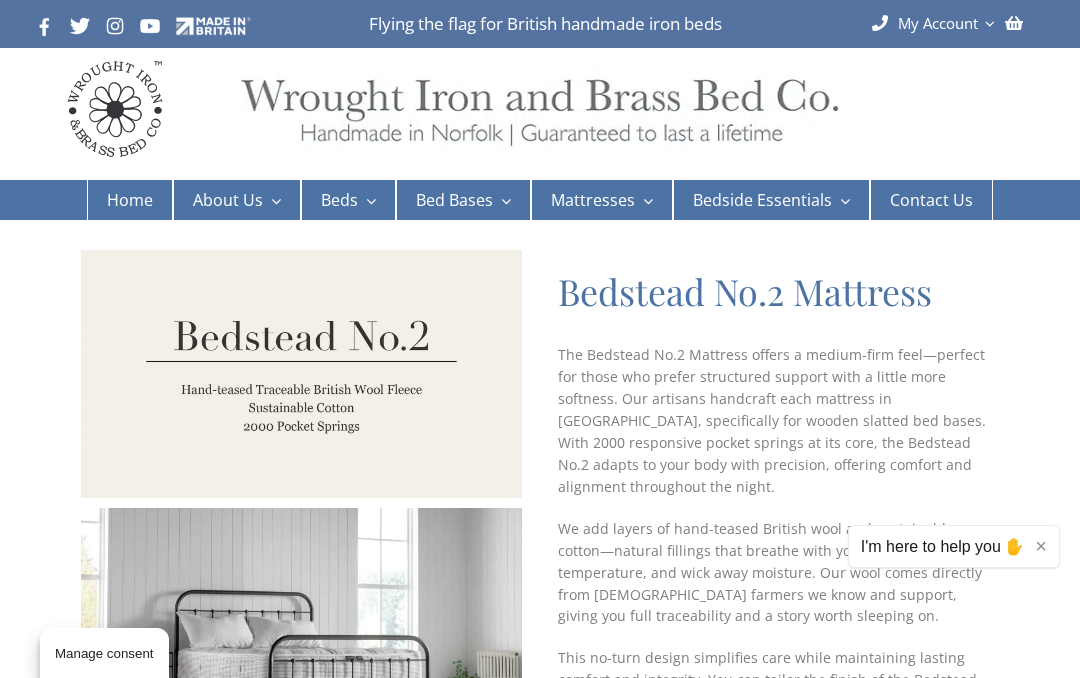 click on "We add layers of hand-teased British wool and sustainable cotton—natural fillings that breathe with you, regulate temperature, and wick away moisture. Our wool comes directly from British farmers we know and support, giving you full traceability and a story worth sleeping on." at bounding box center (778, 573) 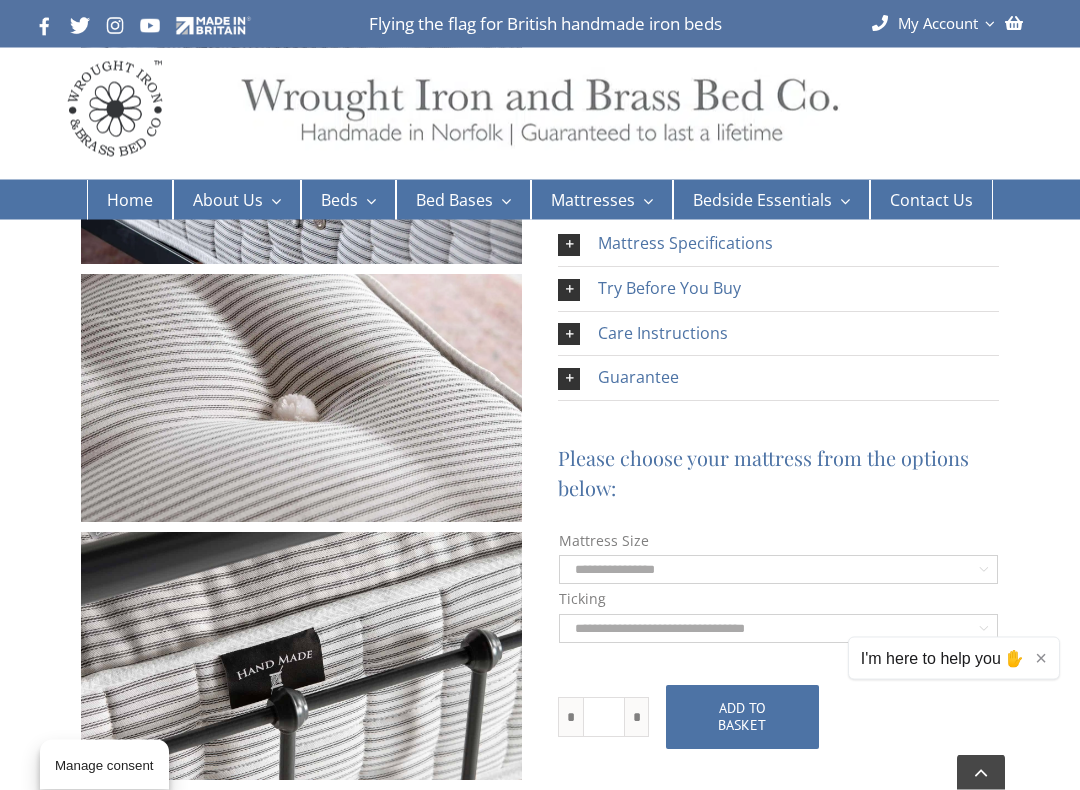 scroll, scrollTop: 750, scrollLeft: 0, axis: vertical 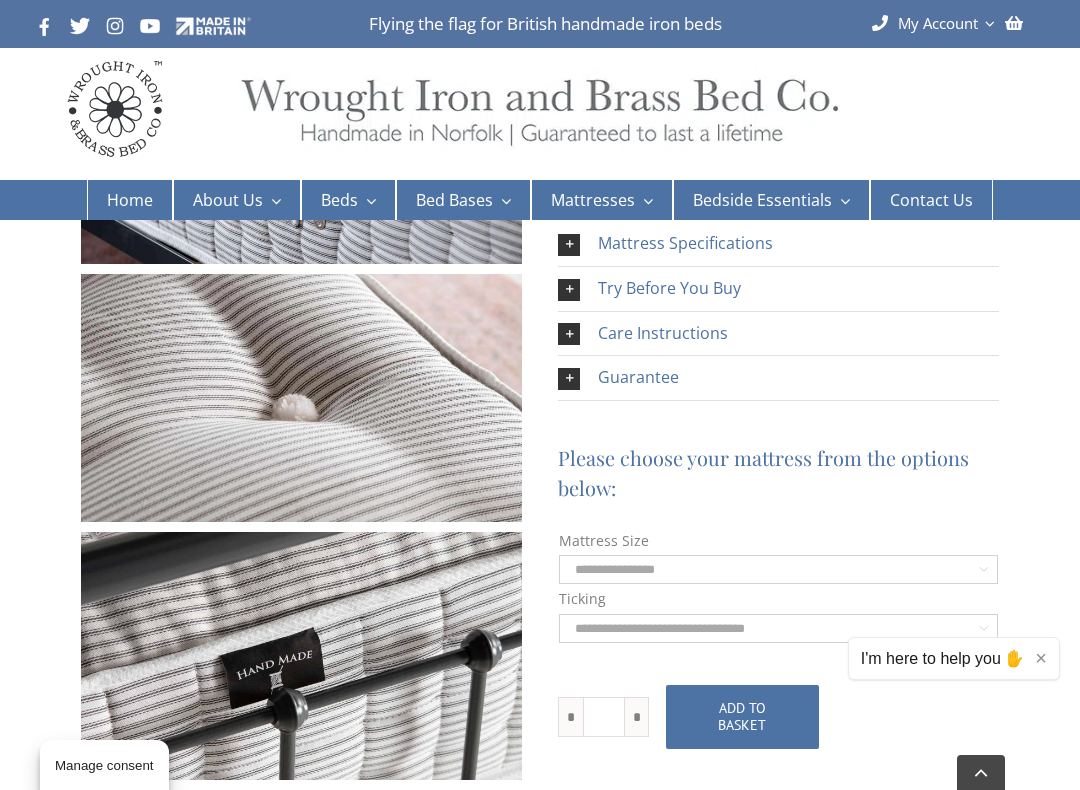 click on "**********" 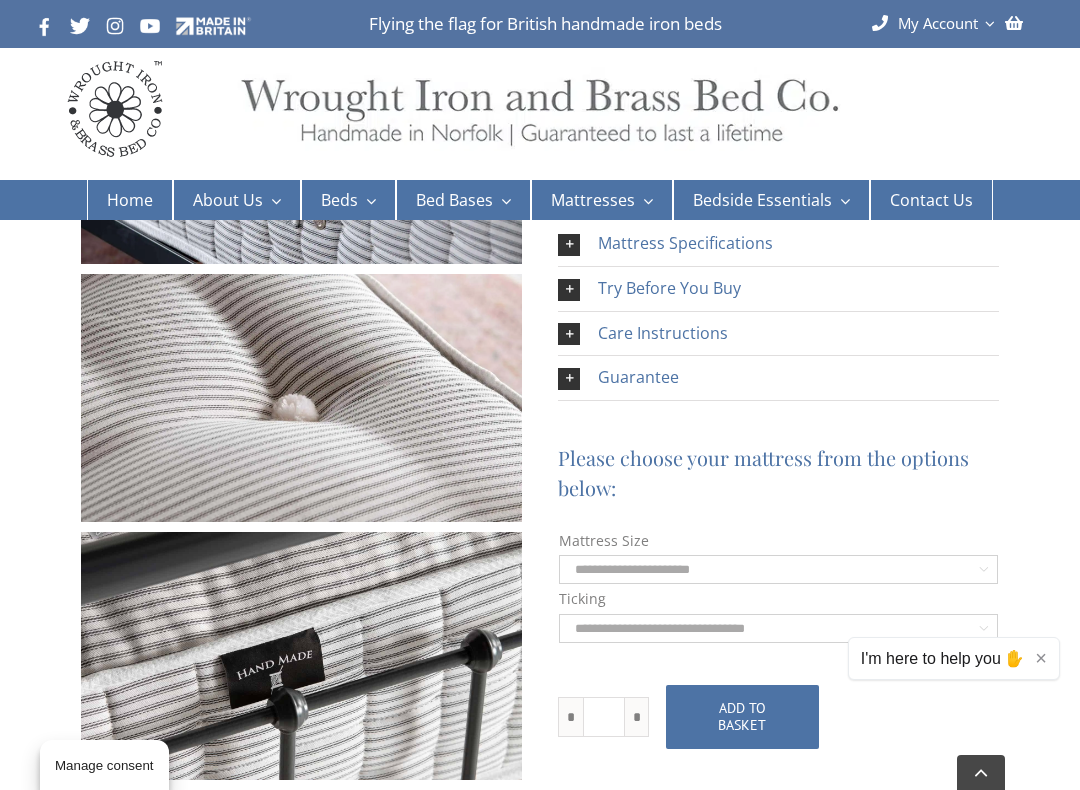 select on "**********" 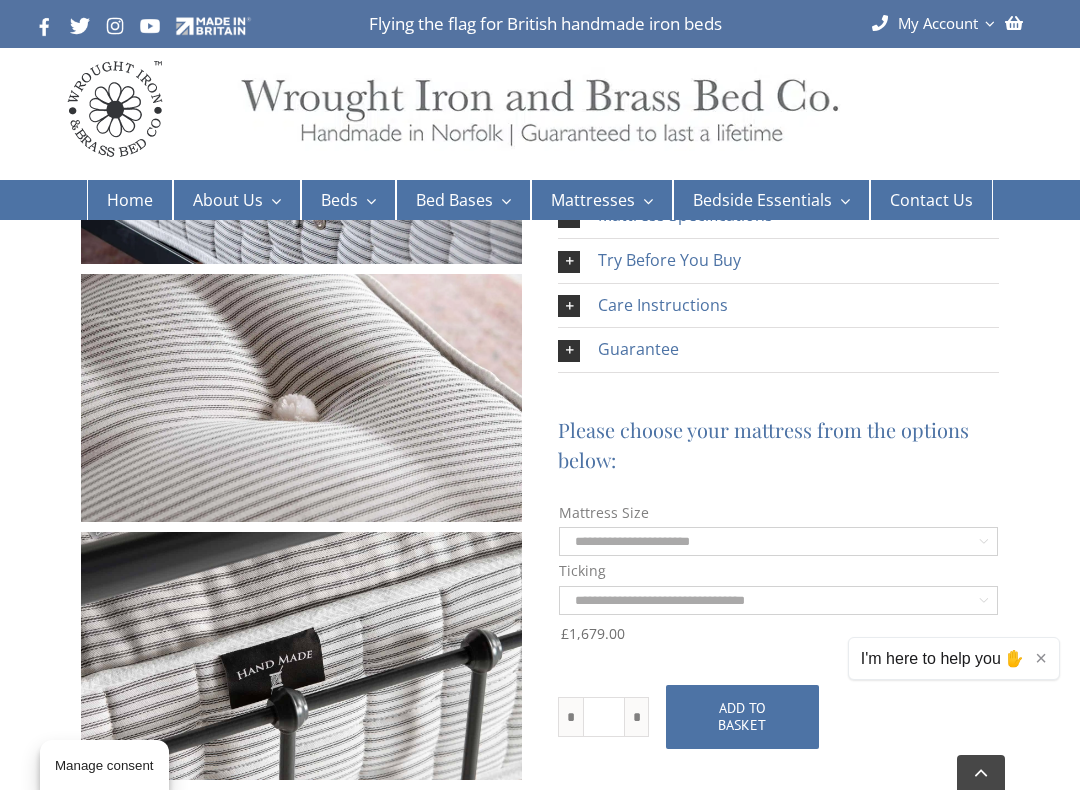 click on "**********" 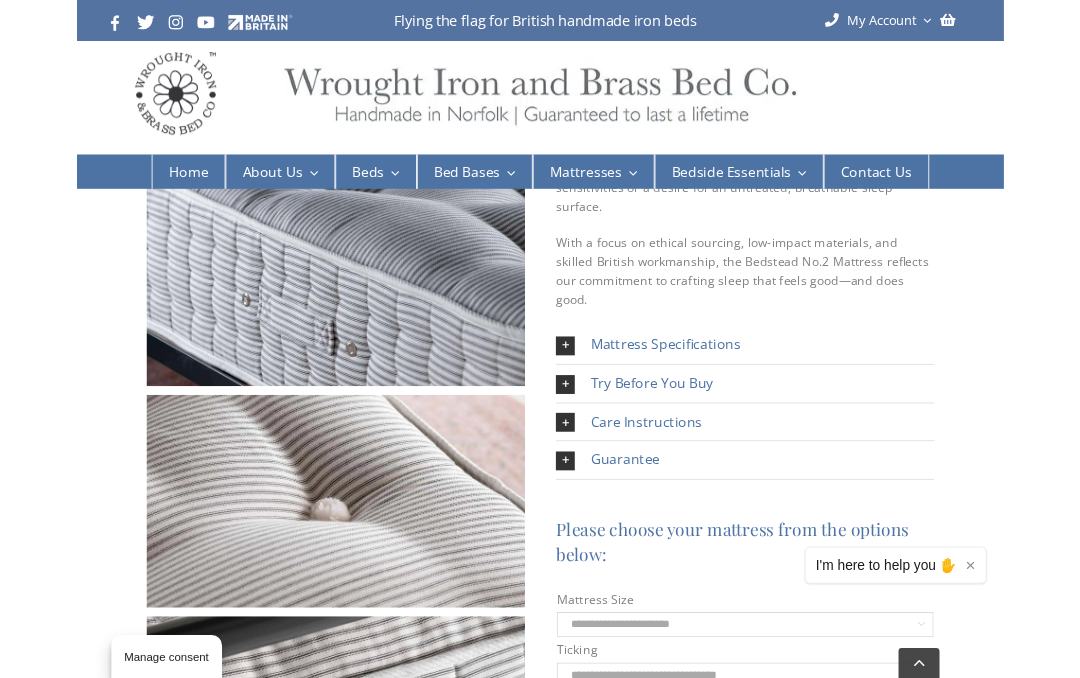 scroll, scrollTop: 0, scrollLeft: 0, axis: both 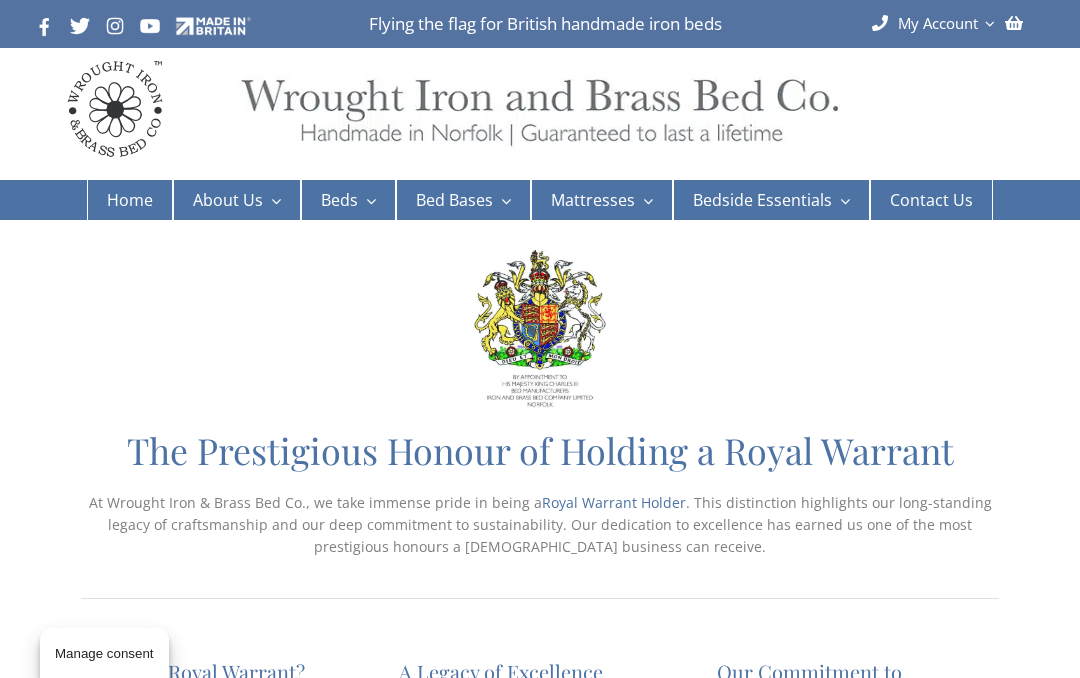 click on "Signature No.1 Mattress" at bounding box center [636, 317] 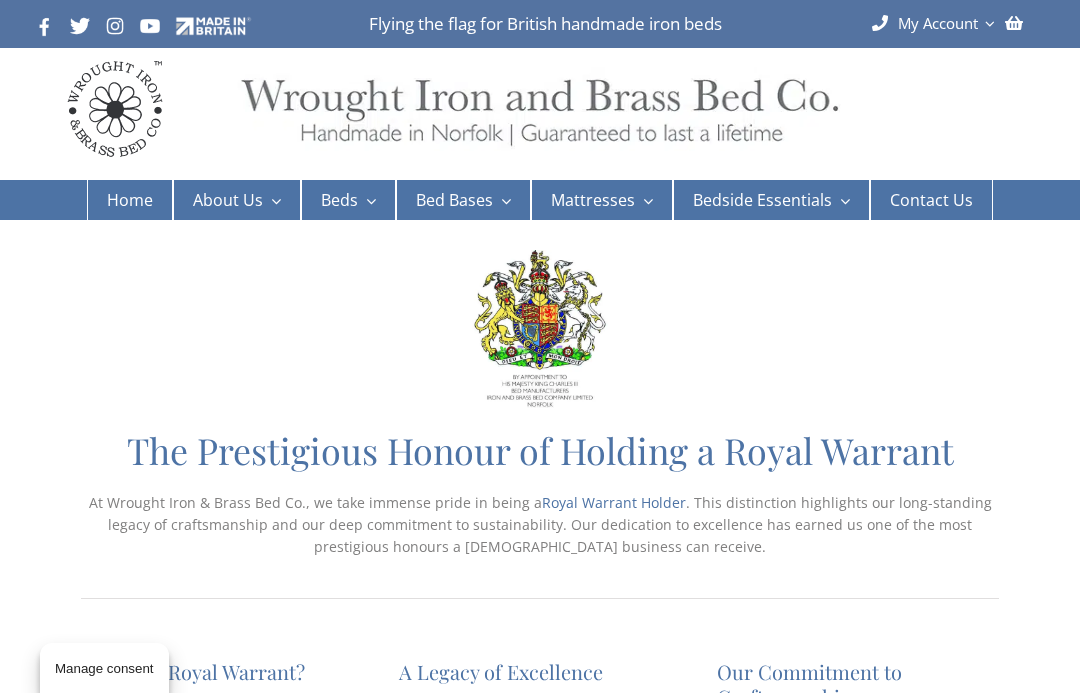 click on "Natural No.1 Mattress" at bounding box center (809, 317) 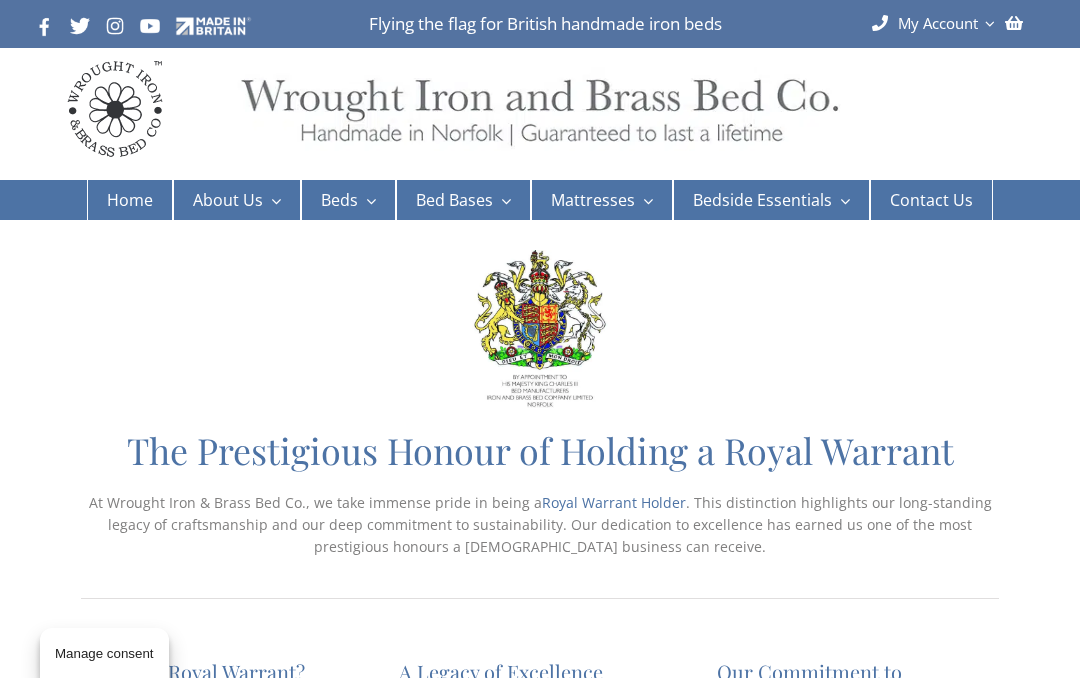 click on "Signature No.1 Mattress" at bounding box center [636, 317] 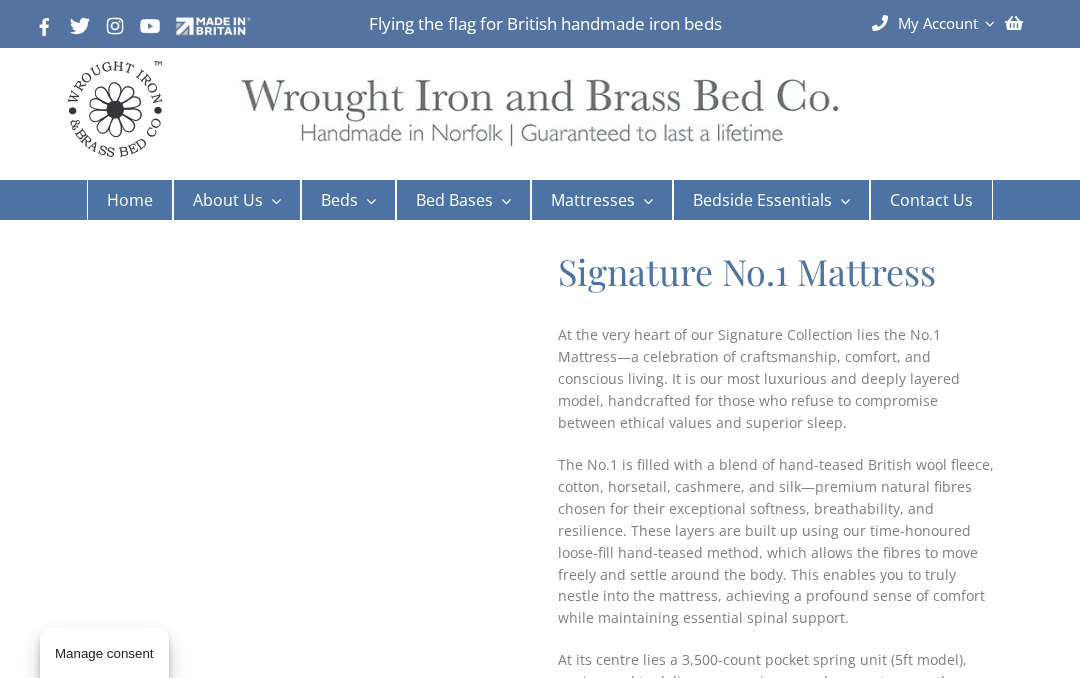 scroll, scrollTop: 0, scrollLeft: 0, axis: both 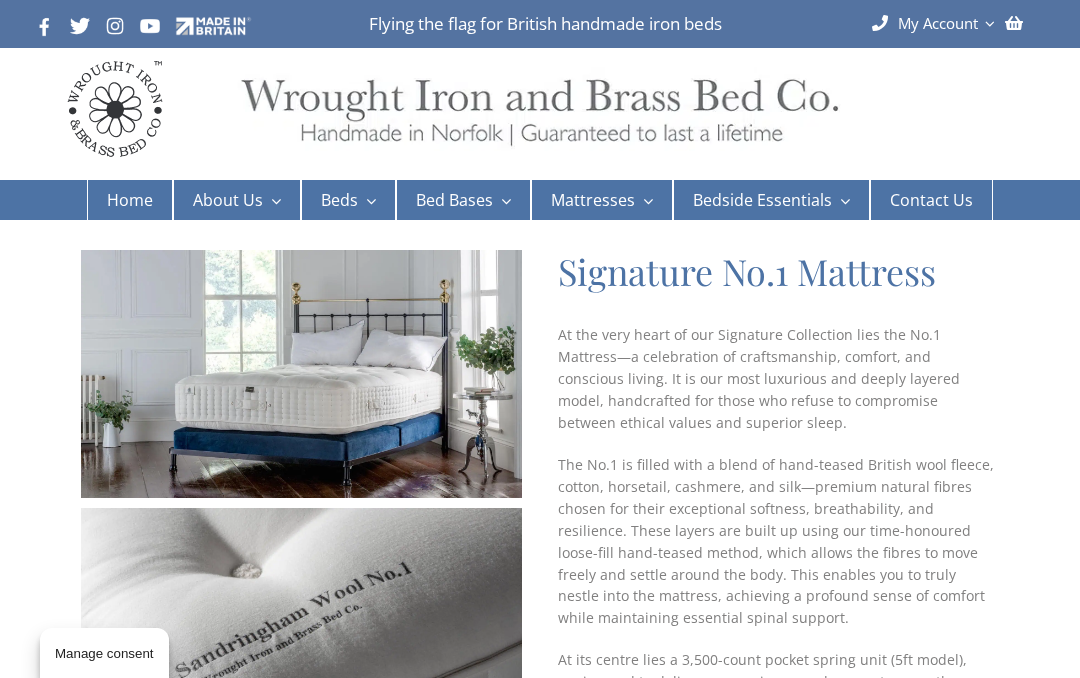 click on "The No.1 is filled with a blend of hand-teased British wool fleece, cotton, horsetail, cashmere, and silk—premium natural fibres chosen for their exceptional softness, breathability, and resilience. These layers are built up using our time-honoured loose-fill hand-teased method, which allows the fibres to move freely and settle around the body. This enables you to truly nestle into the mattress, achieving a profound sense of comfort while maintaining essential spinal support." at bounding box center [778, 542] 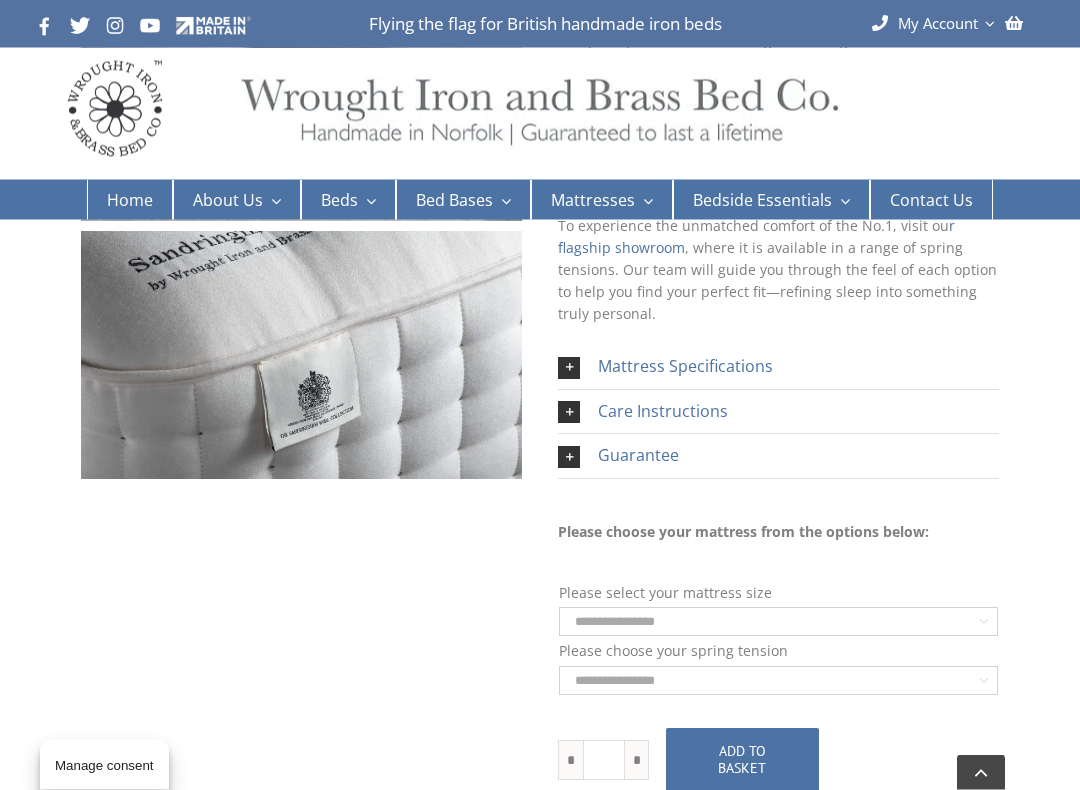 scroll, scrollTop: 794, scrollLeft: 0, axis: vertical 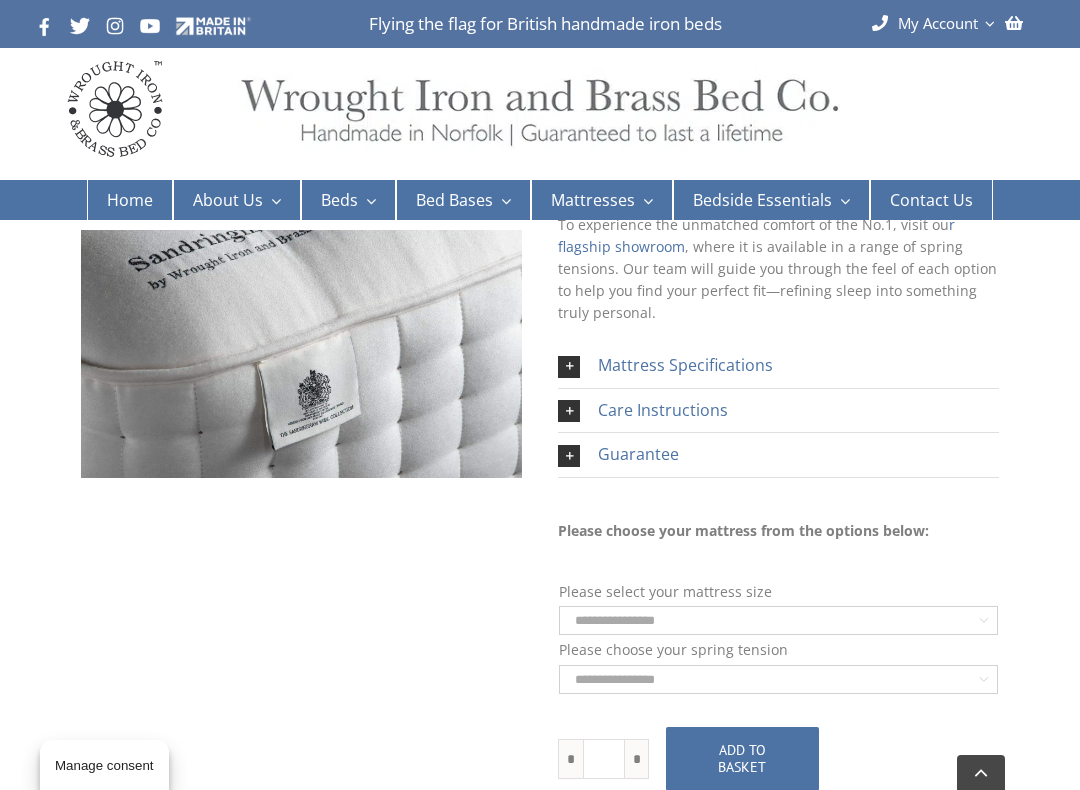 click on "**********" 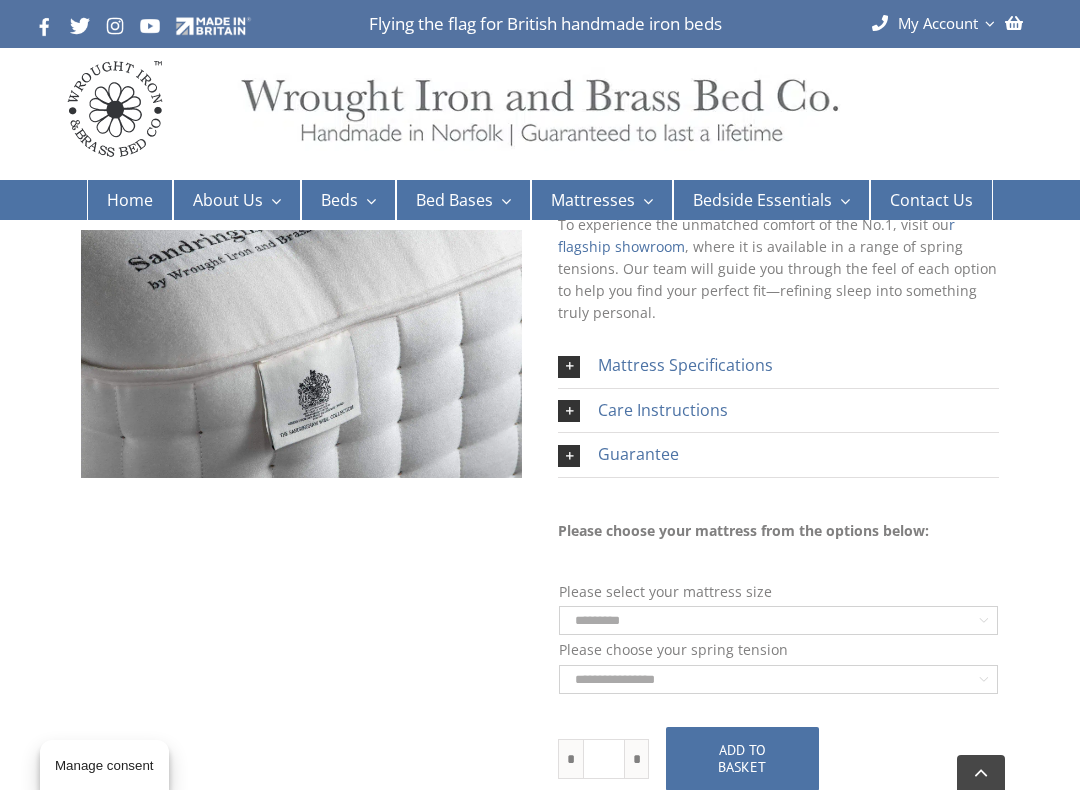 select on "*********" 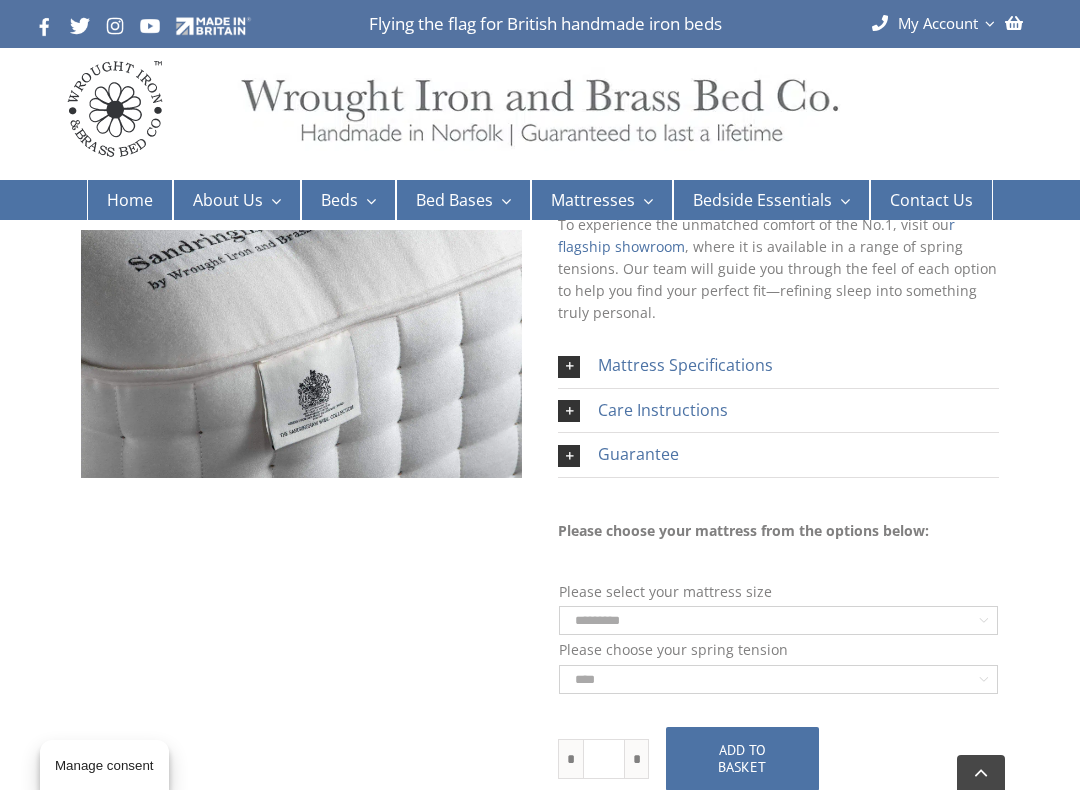 select on "*********" 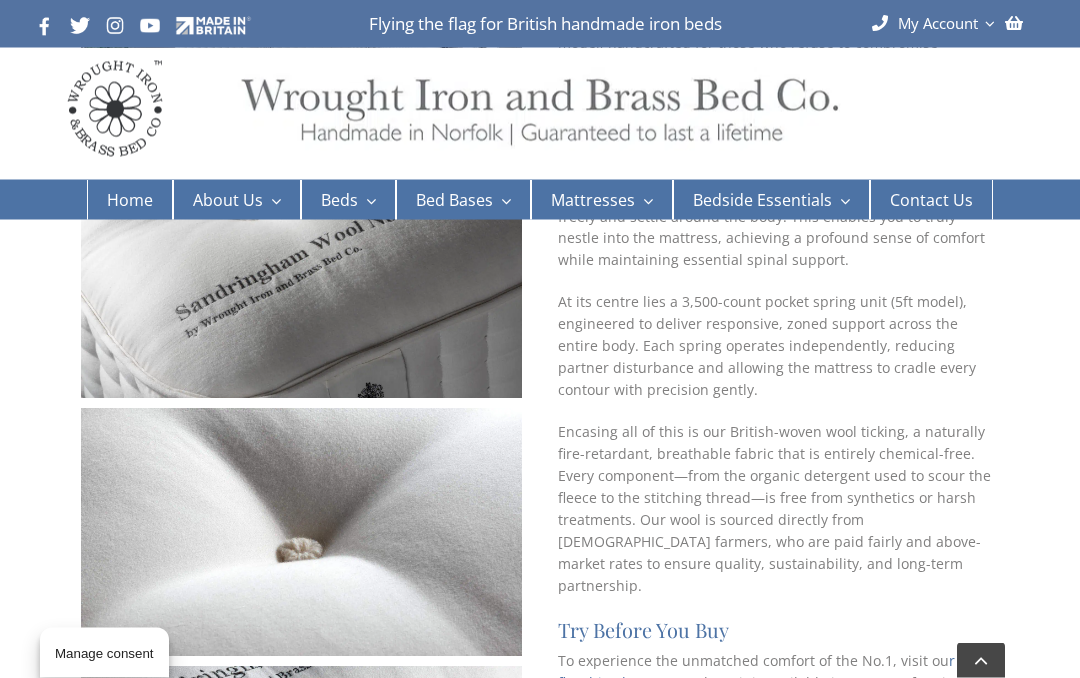 scroll, scrollTop: 323, scrollLeft: 0, axis: vertical 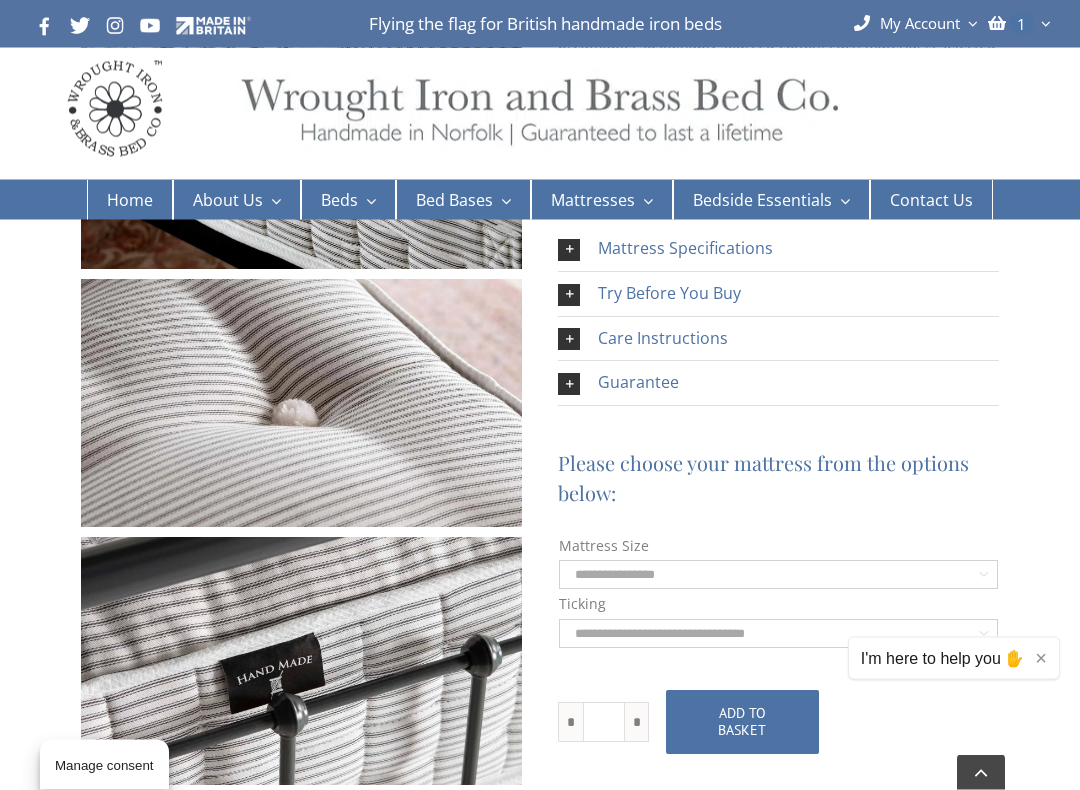 click on "**********" 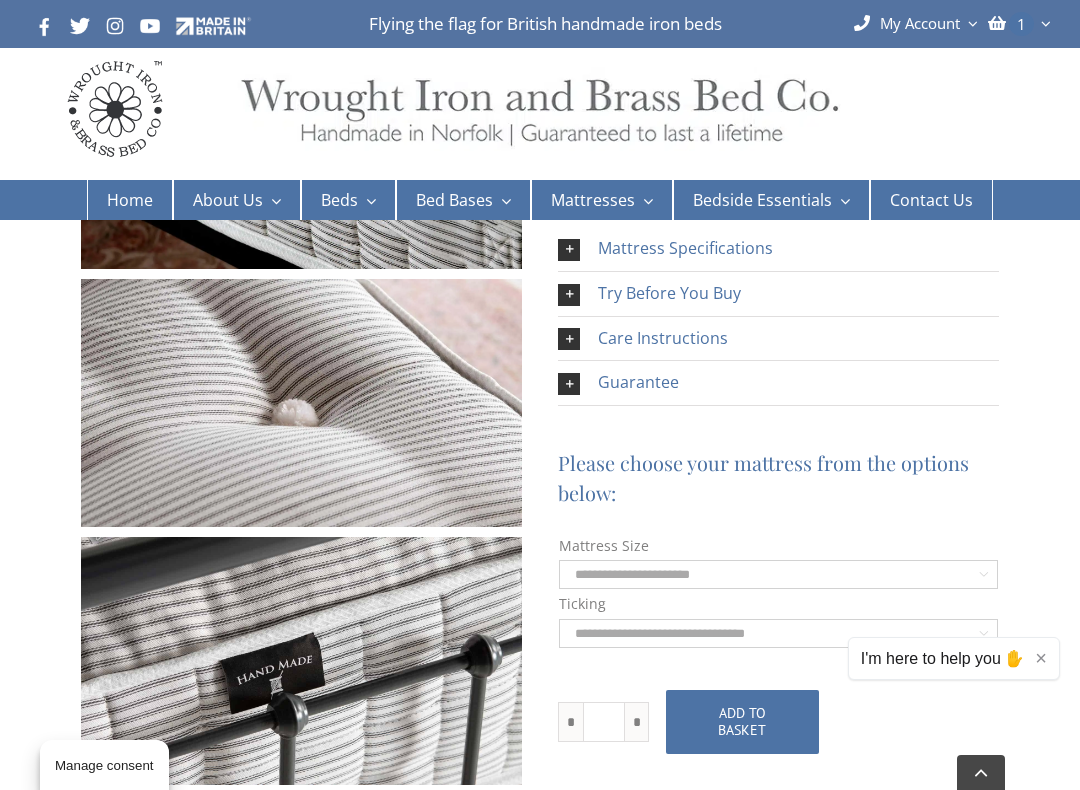 select on "**********" 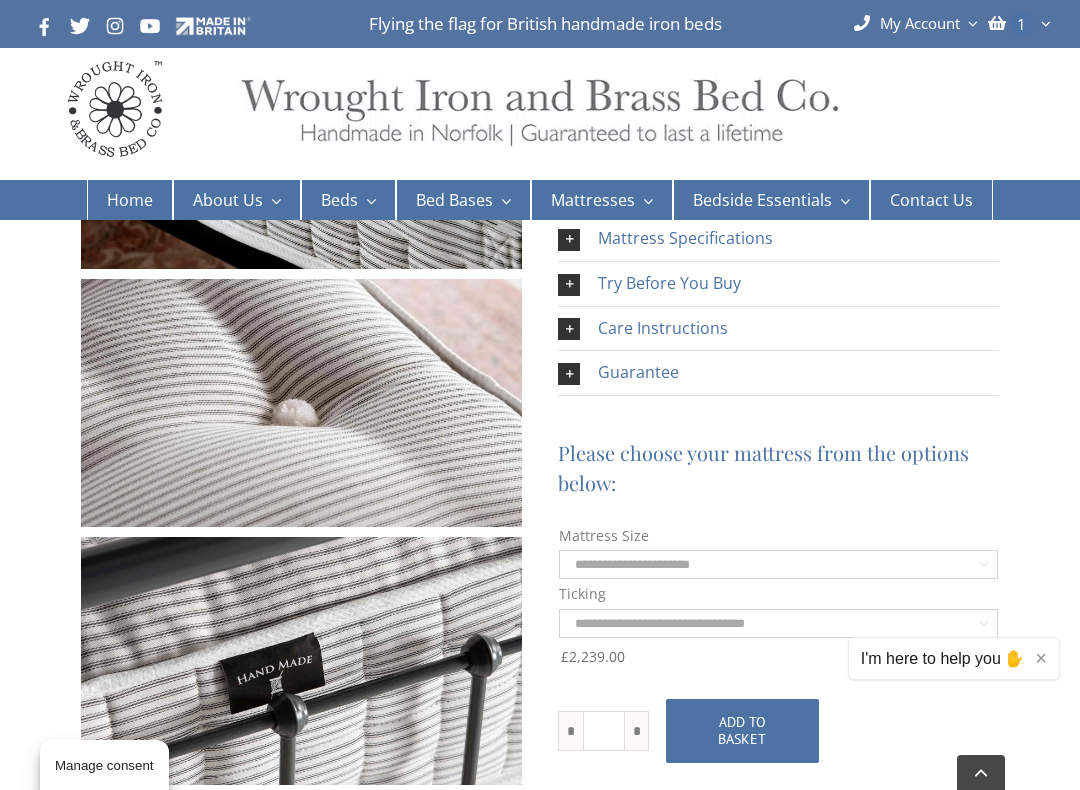 click on "**********" 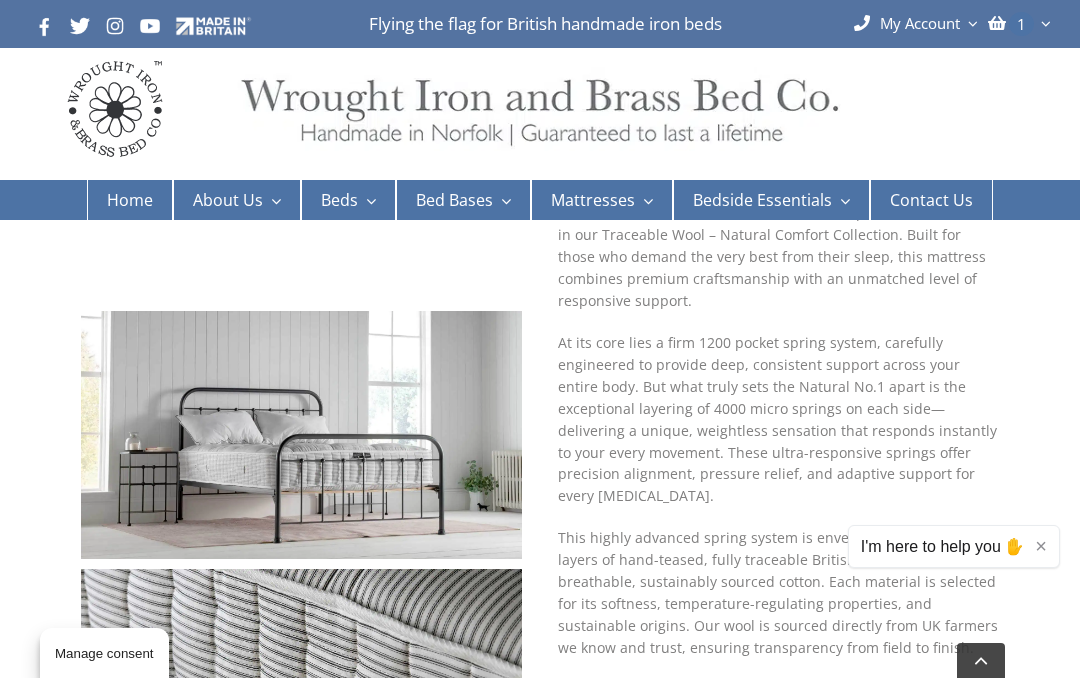 scroll, scrollTop: 154, scrollLeft: 0, axis: vertical 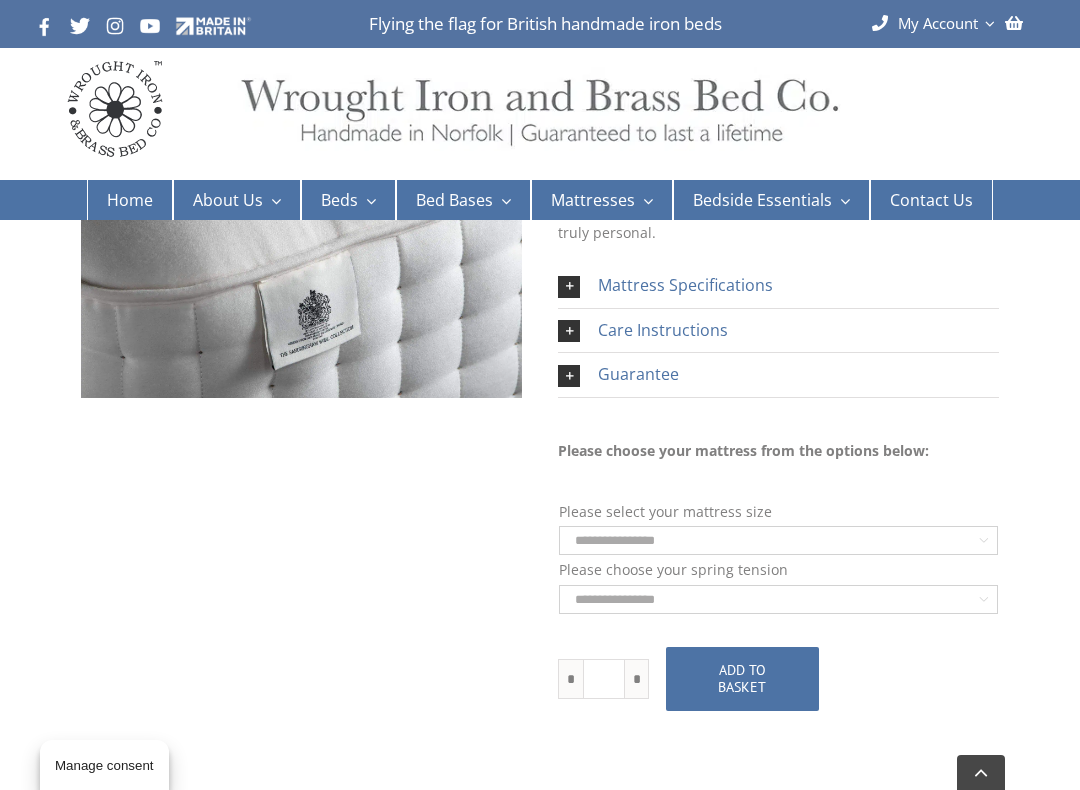 click on "**********" 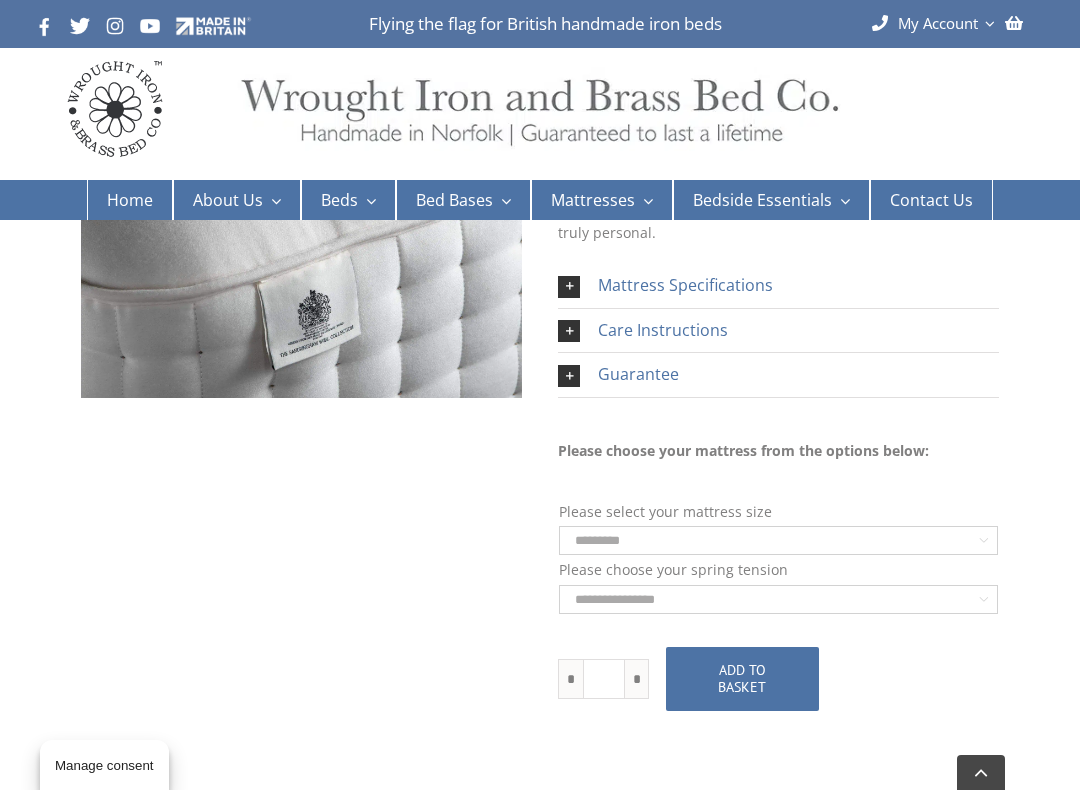 select on "*********" 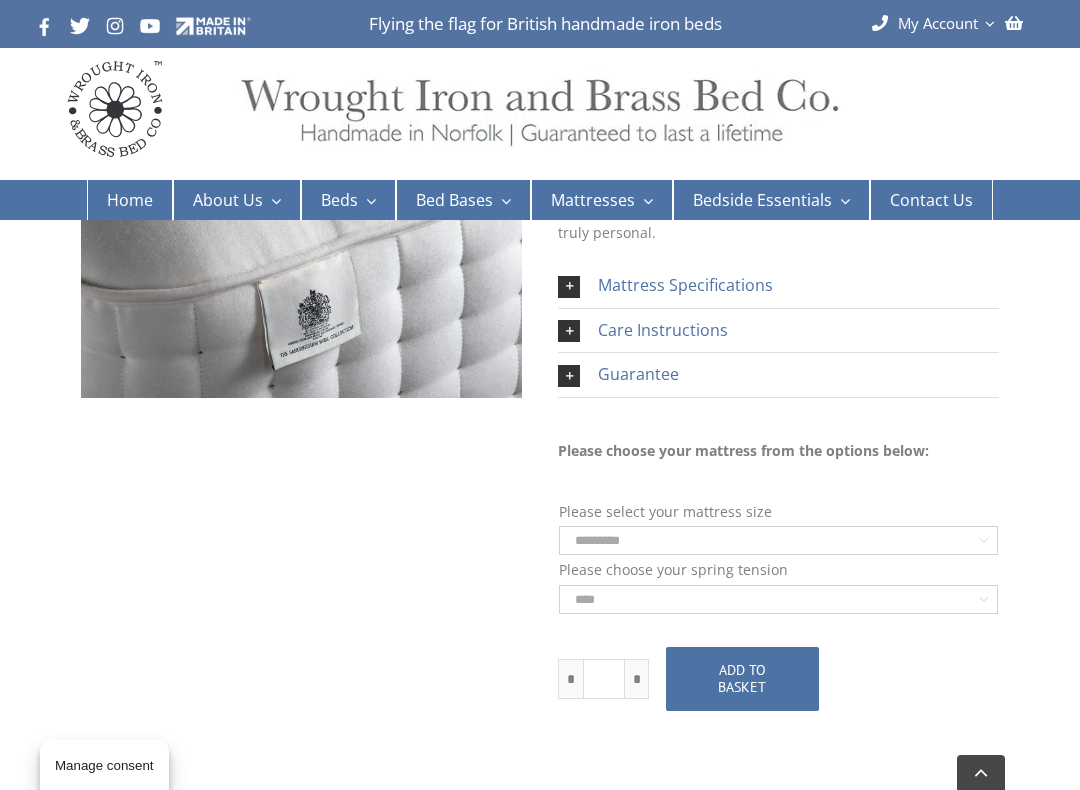 select on "*********" 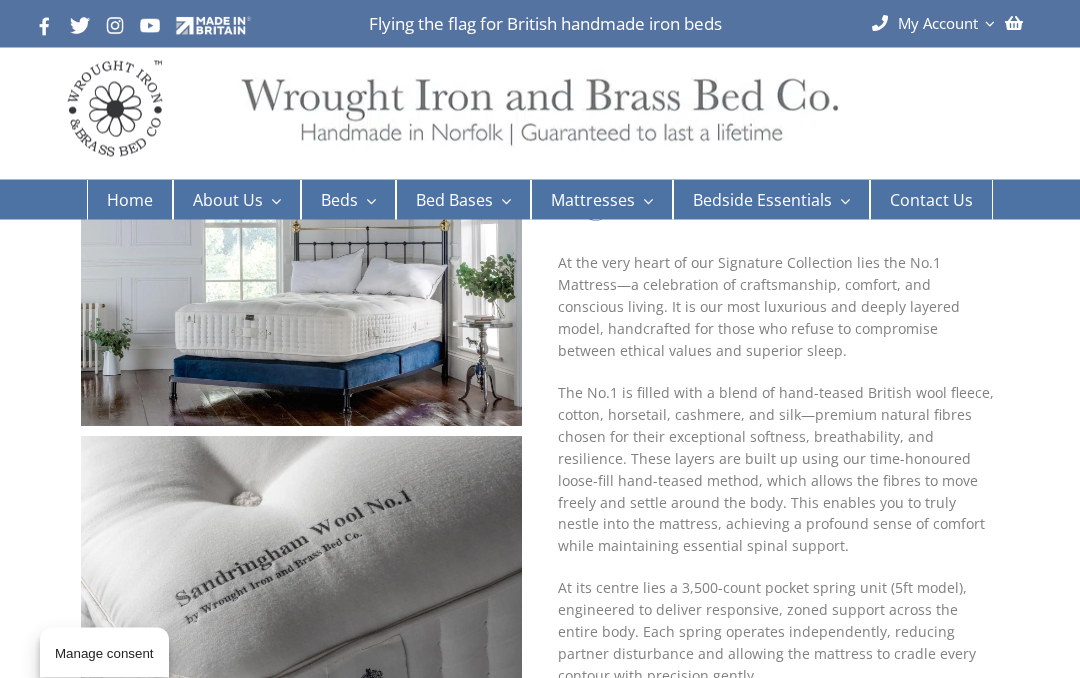 scroll, scrollTop: 5, scrollLeft: 0, axis: vertical 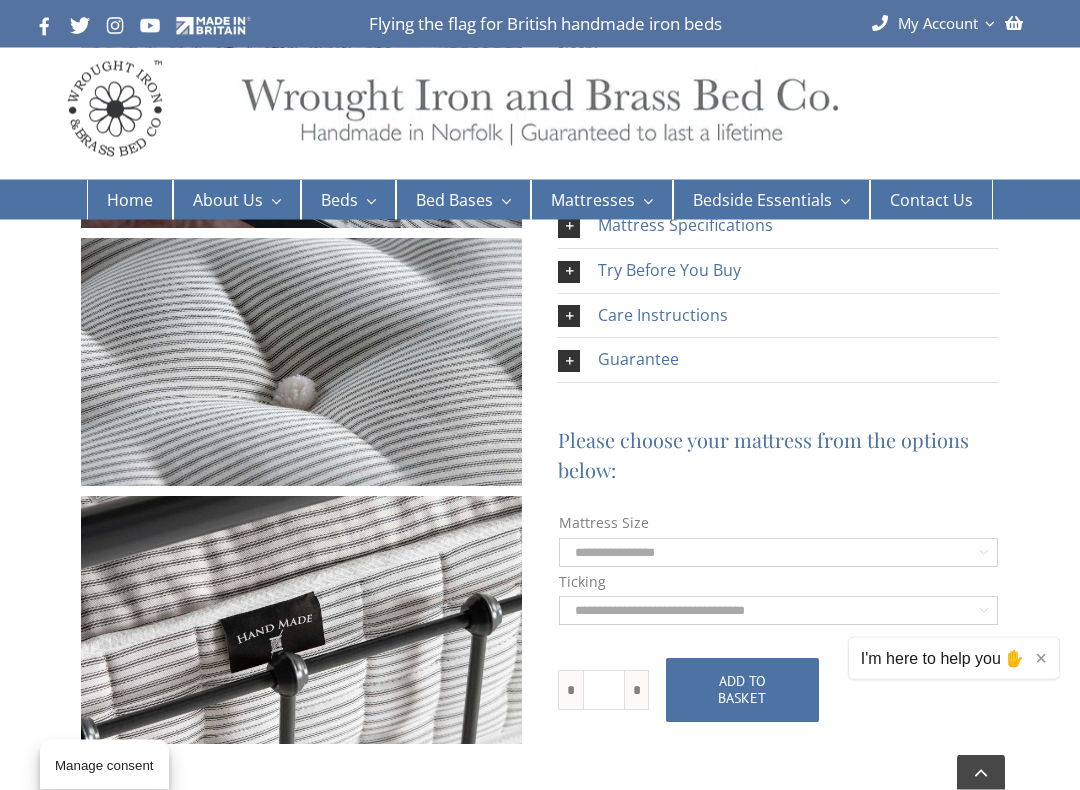 click on "**********" 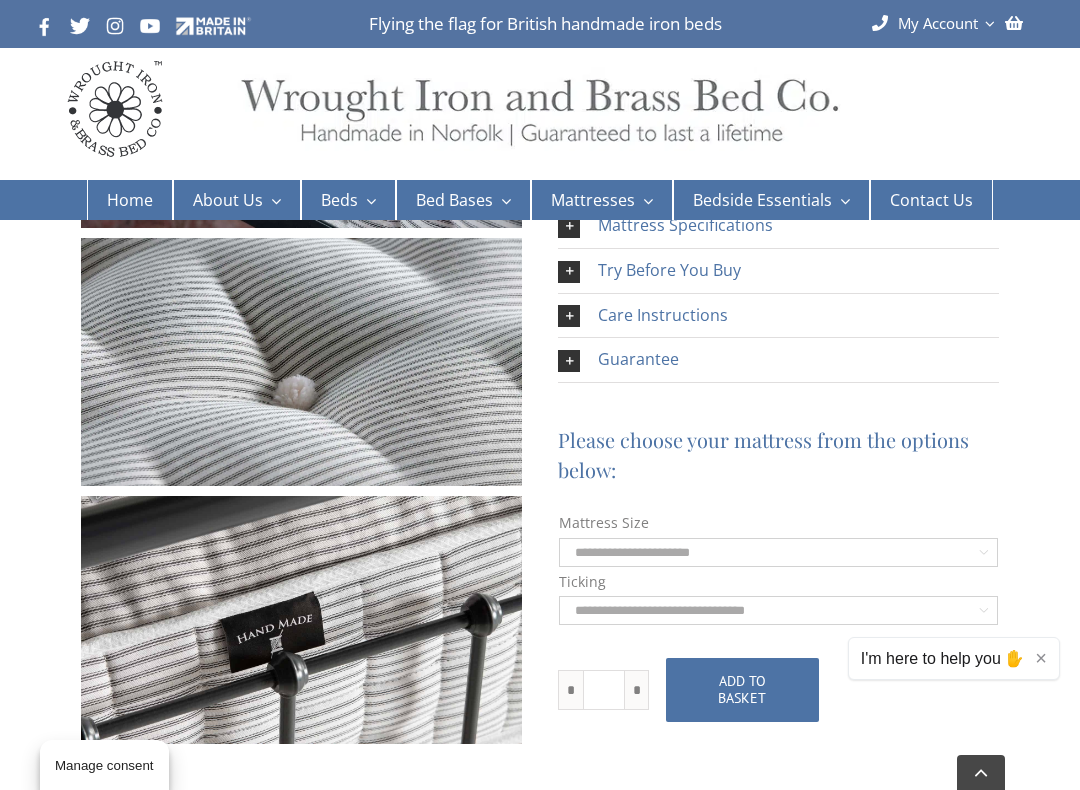 select on "**********" 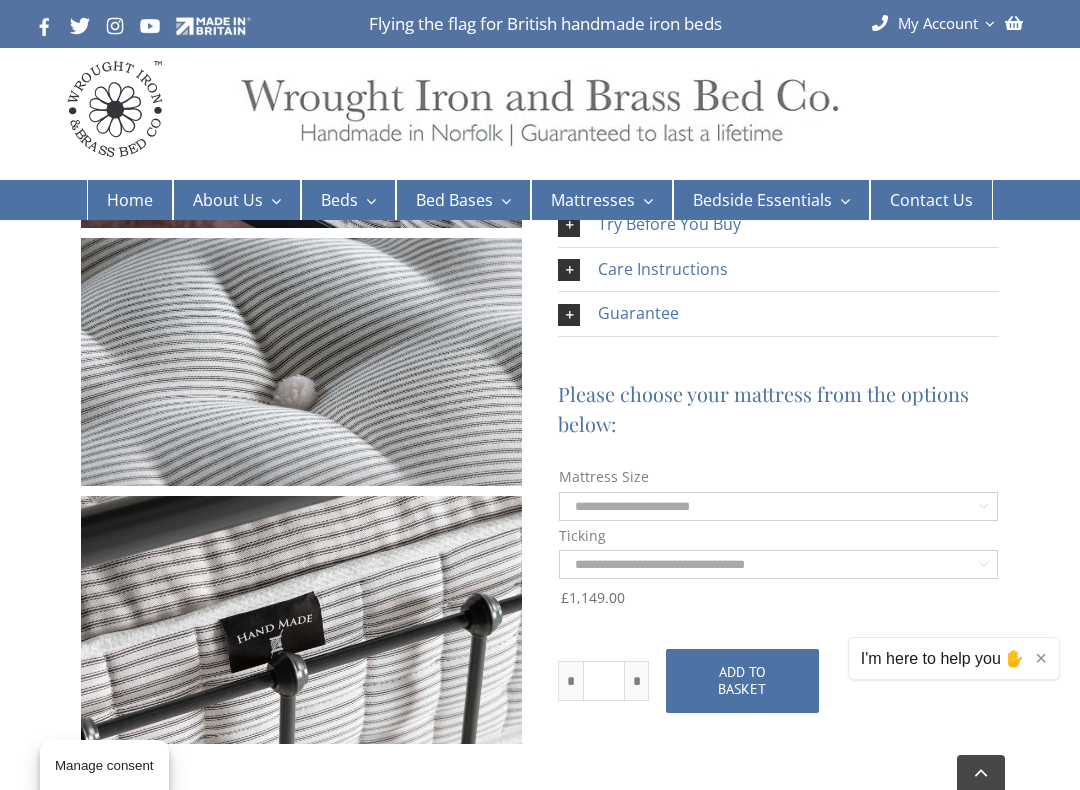 click on "**********" 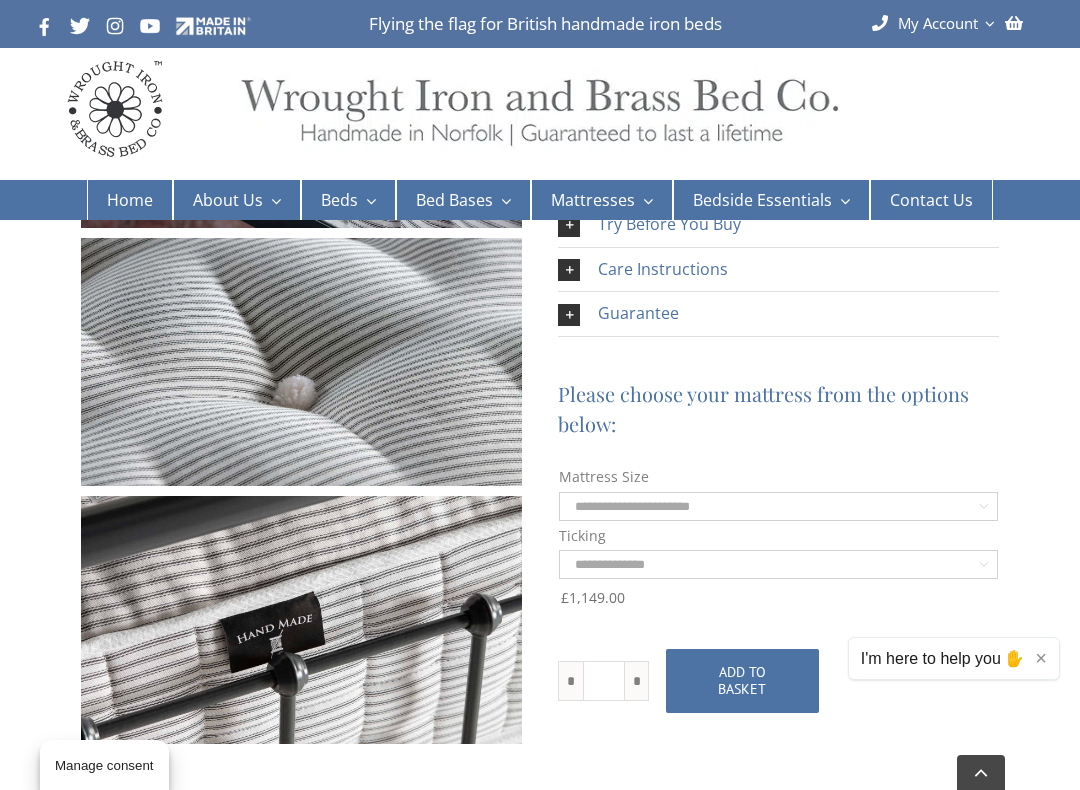 select on "**********" 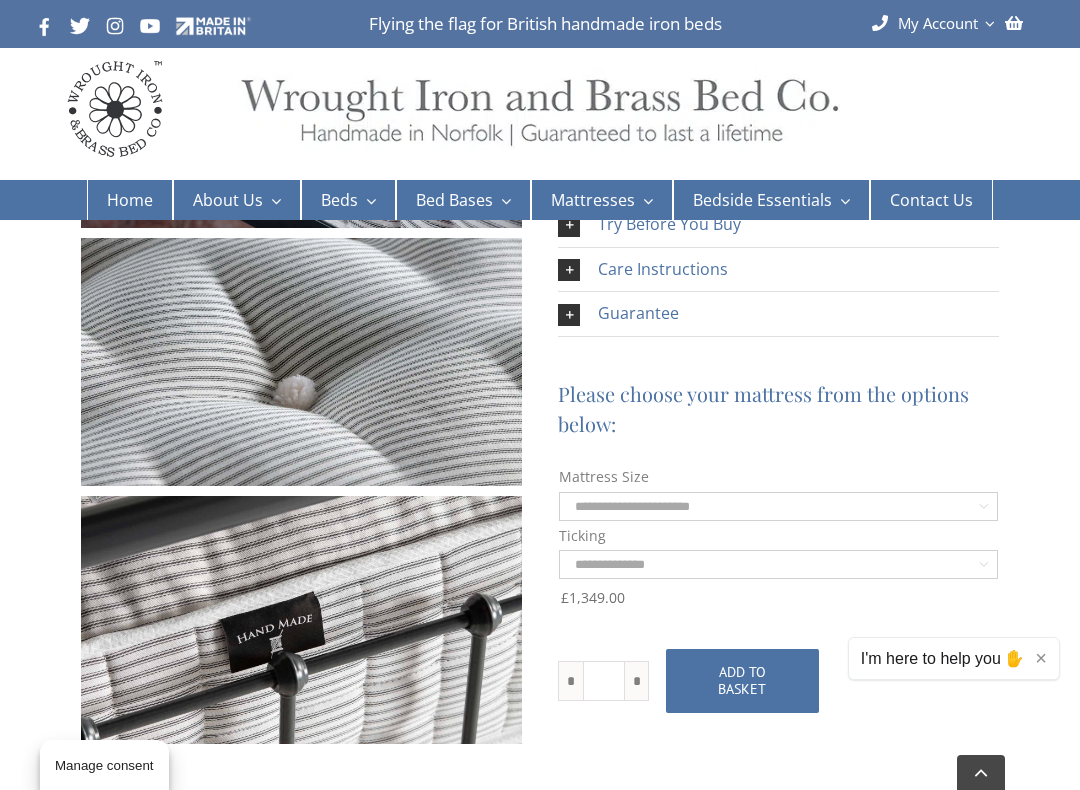 click on "**********" 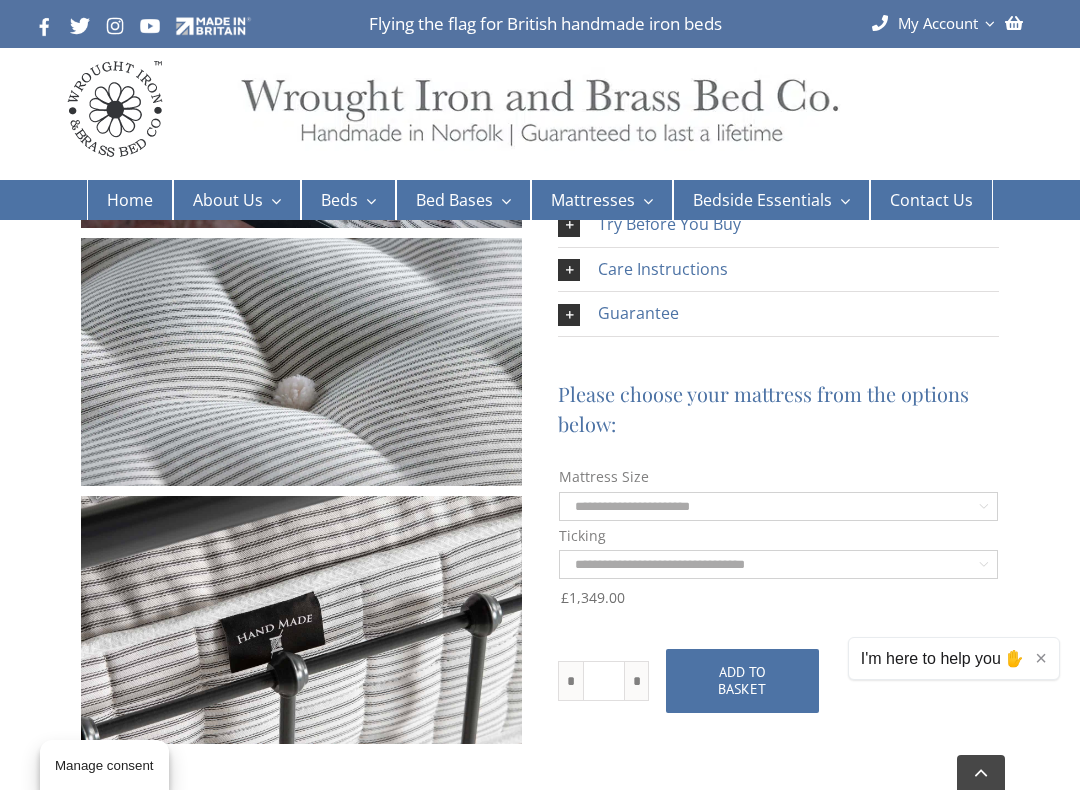 select on "**********" 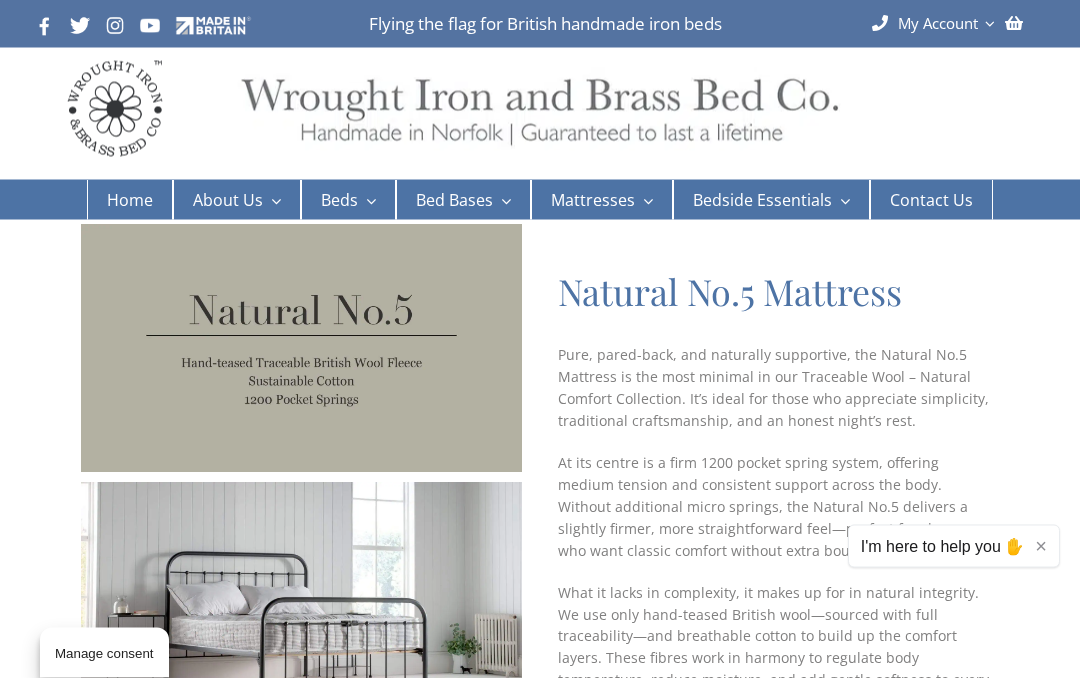 scroll, scrollTop: 0, scrollLeft: 0, axis: both 